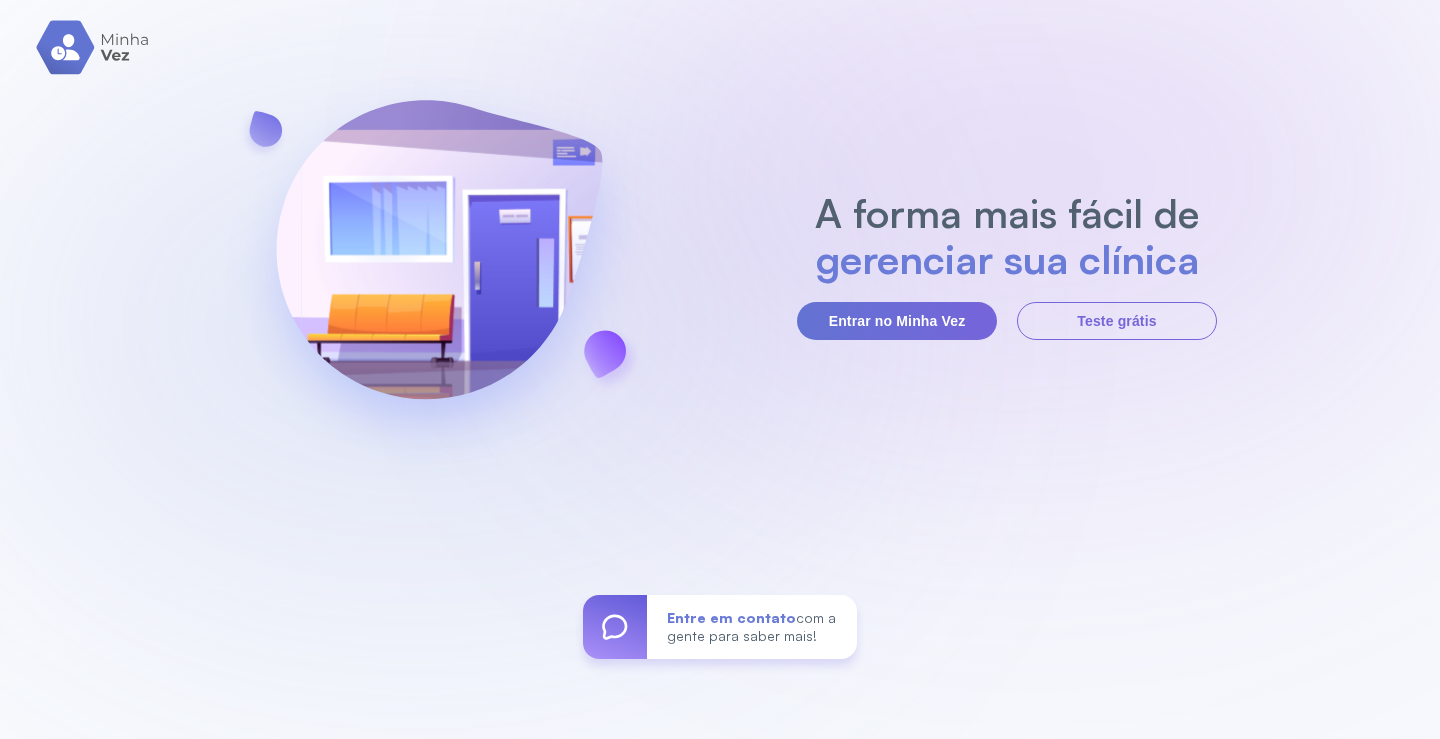 scroll, scrollTop: 0, scrollLeft: 0, axis: both 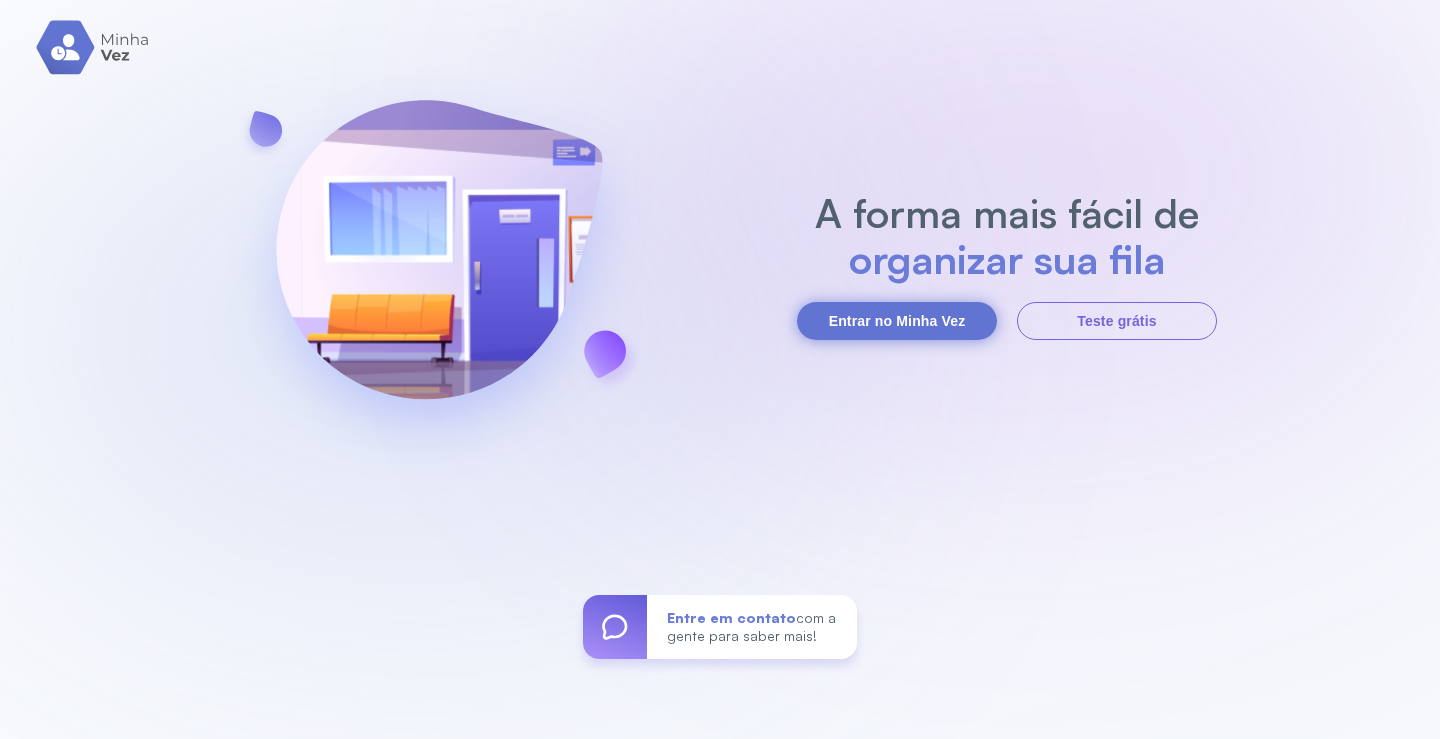click on "Entrar no Minha Vez" at bounding box center (897, 321) 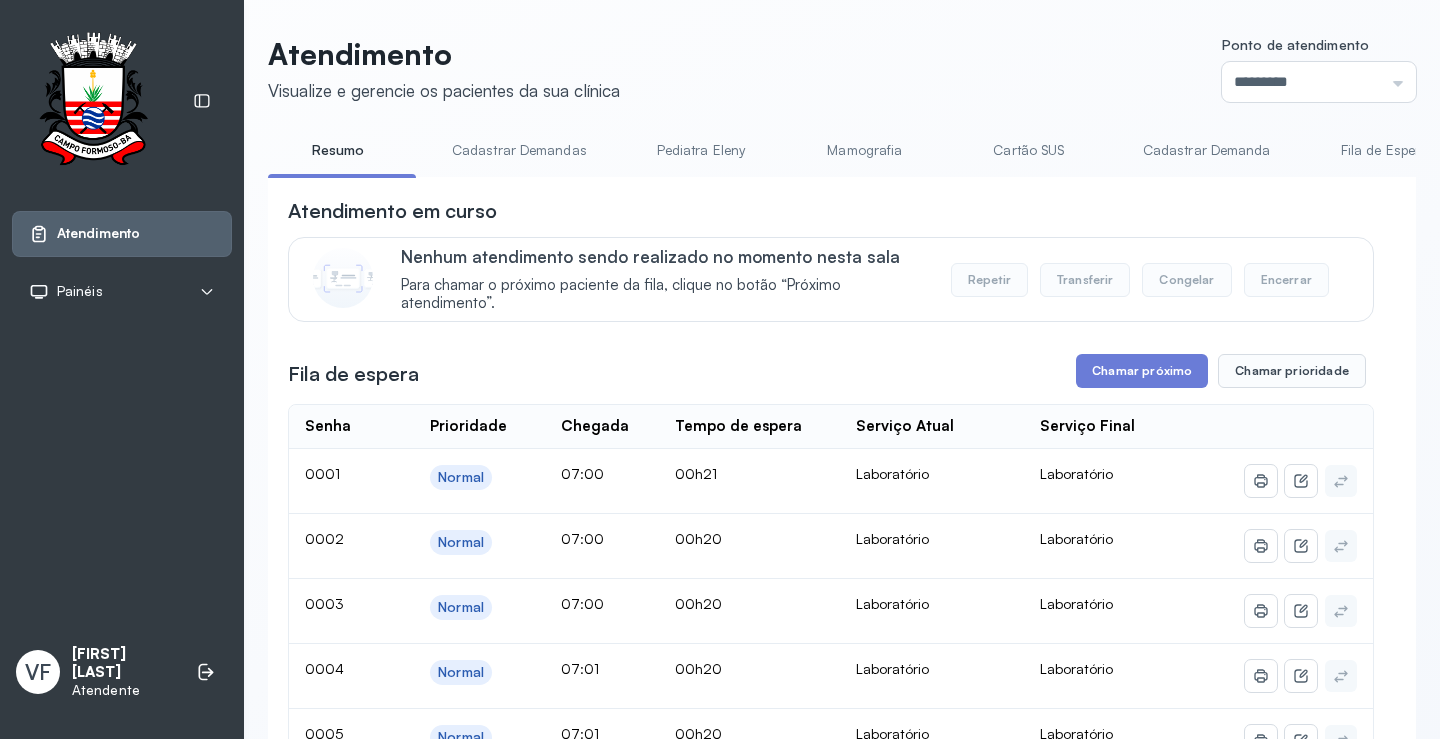 scroll, scrollTop: 0, scrollLeft: 0, axis: both 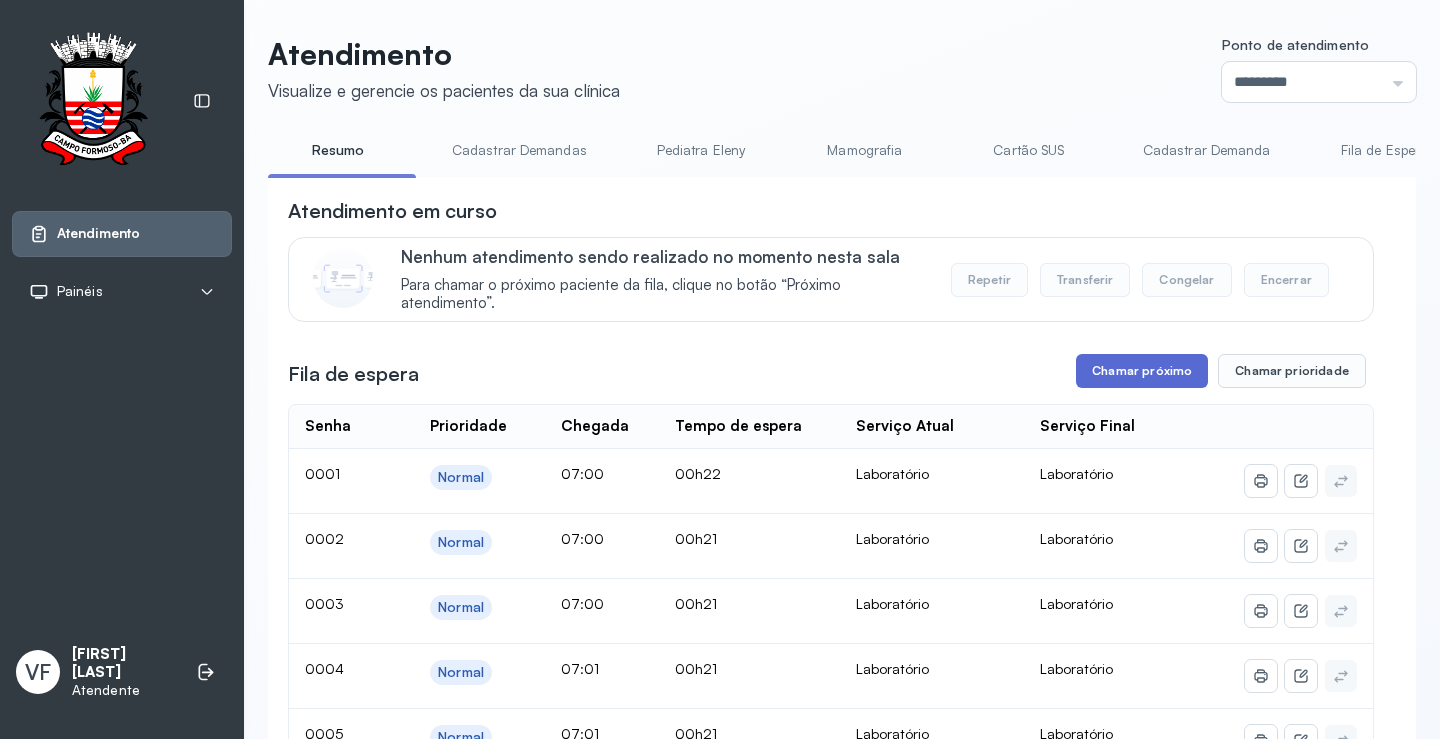 click on "Chamar próximo" at bounding box center [1142, 371] 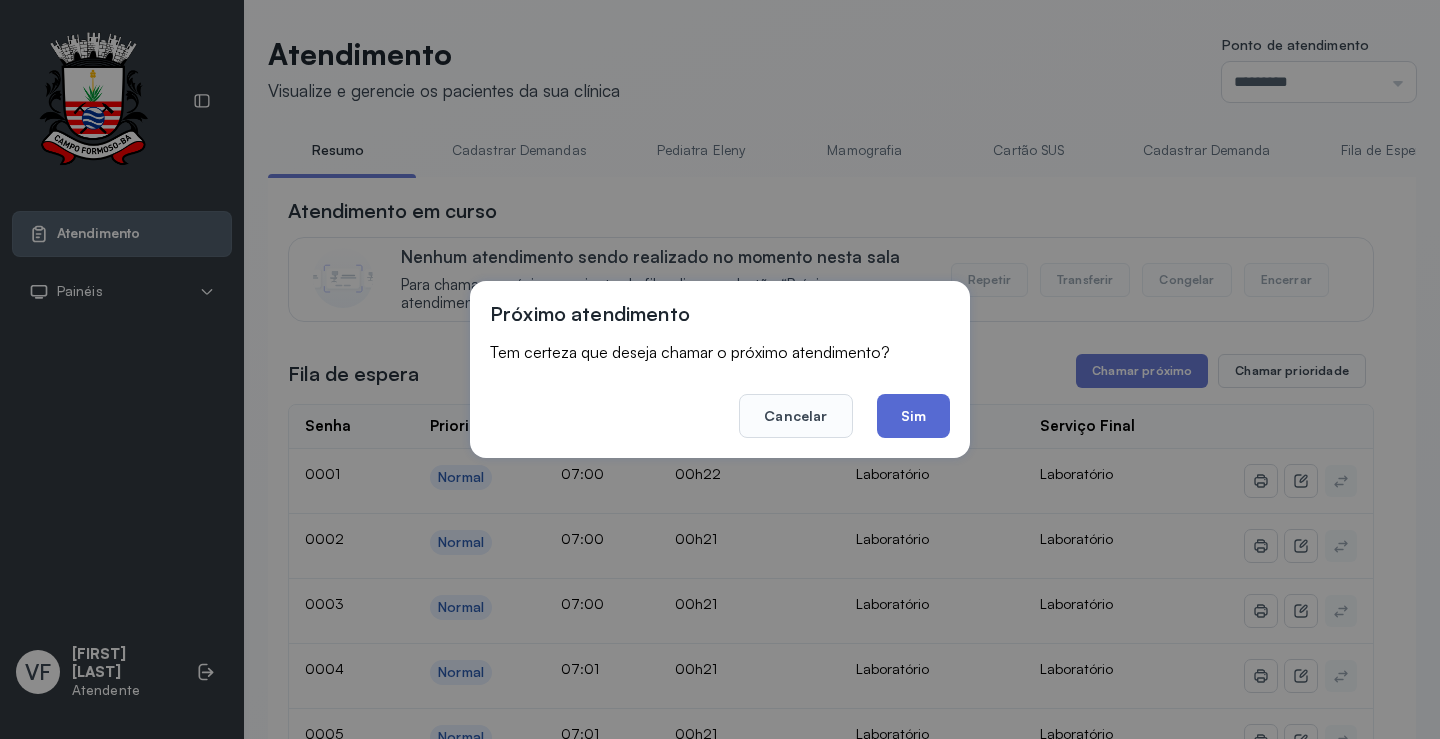 click on "Sim" 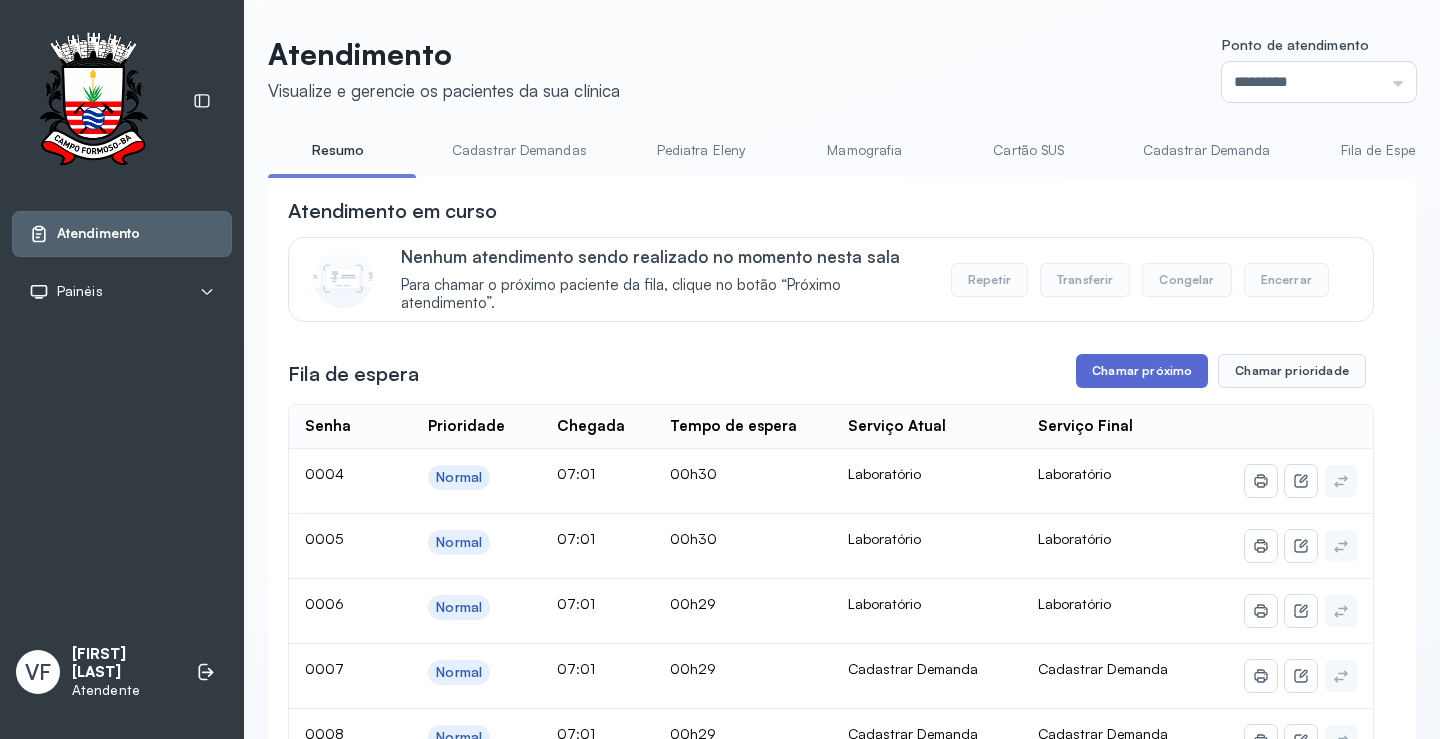 click on "Chamar próximo" at bounding box center [1142, 371] 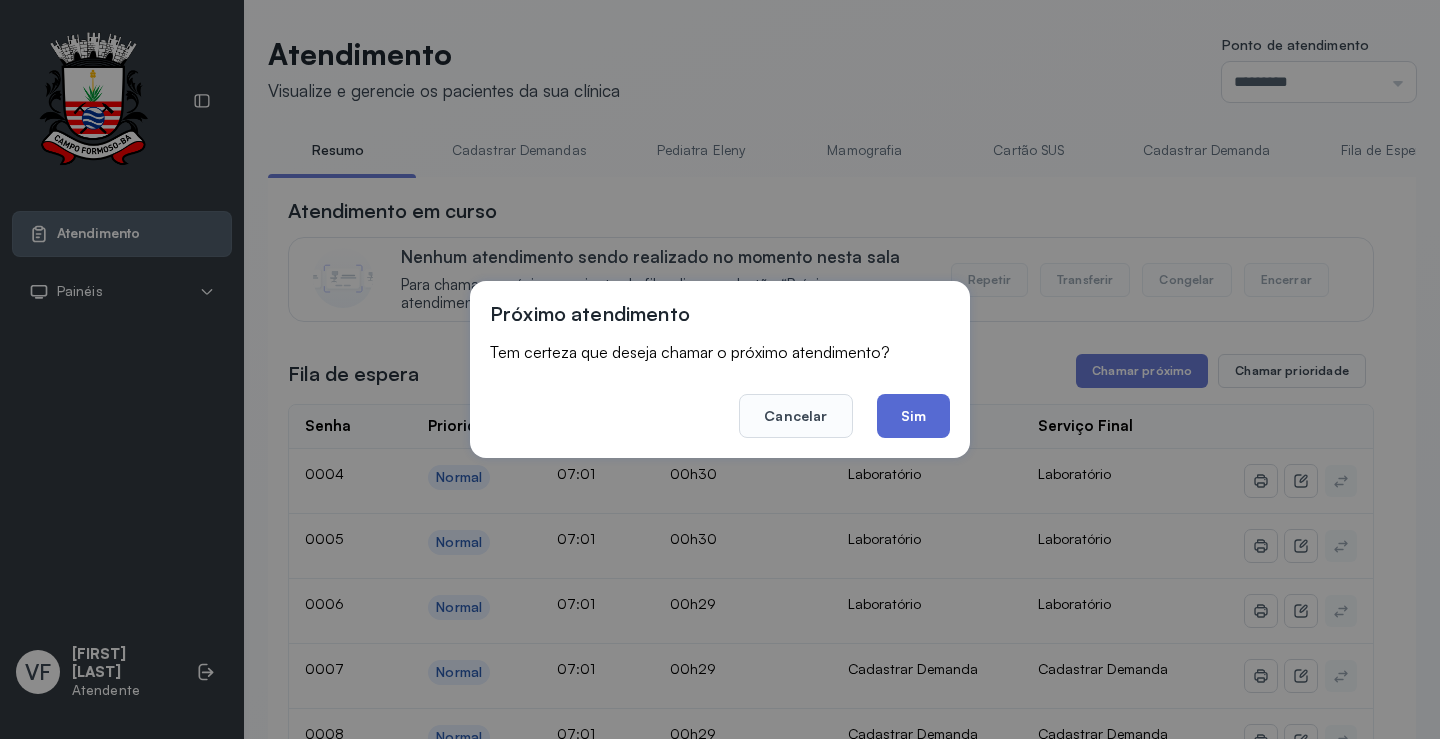click on "Sim" 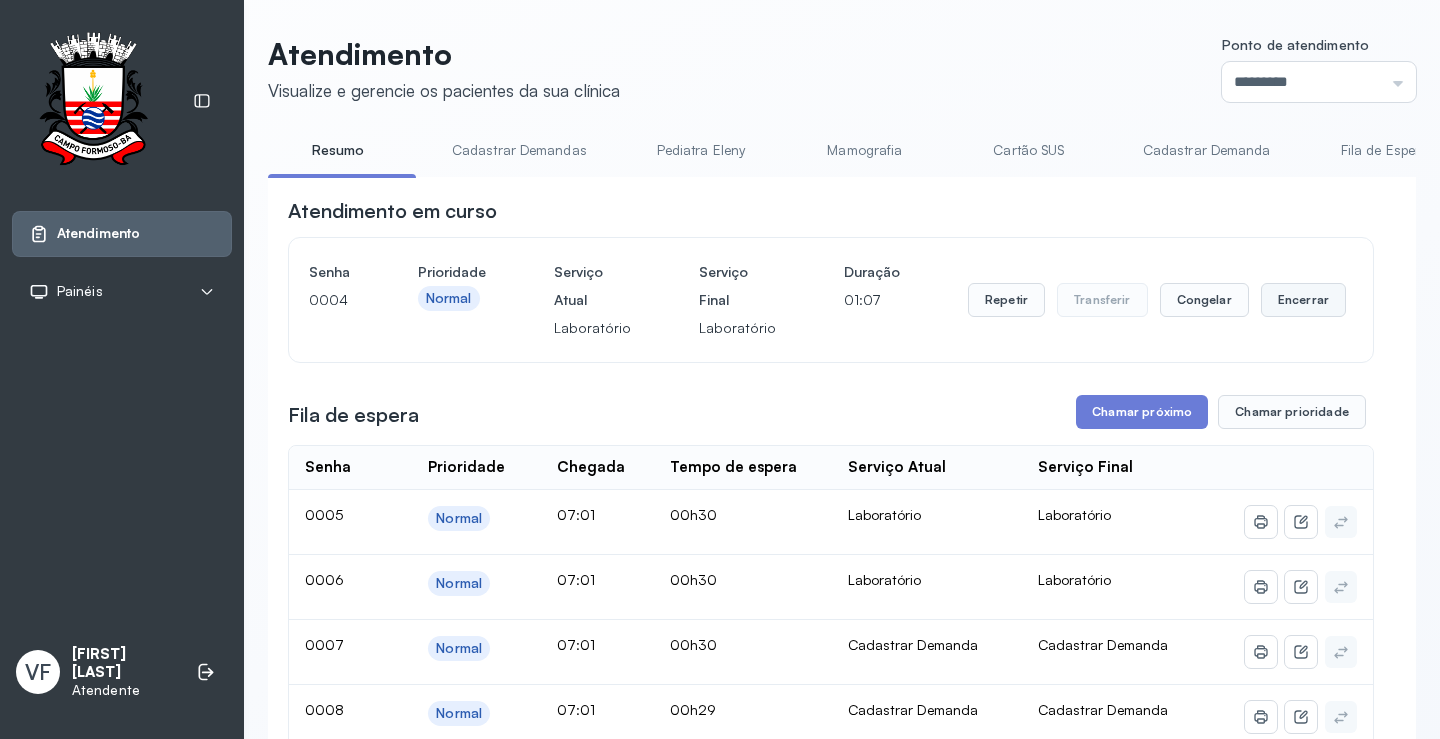 click on "Encerrar" at bounding box center [1303, 300] 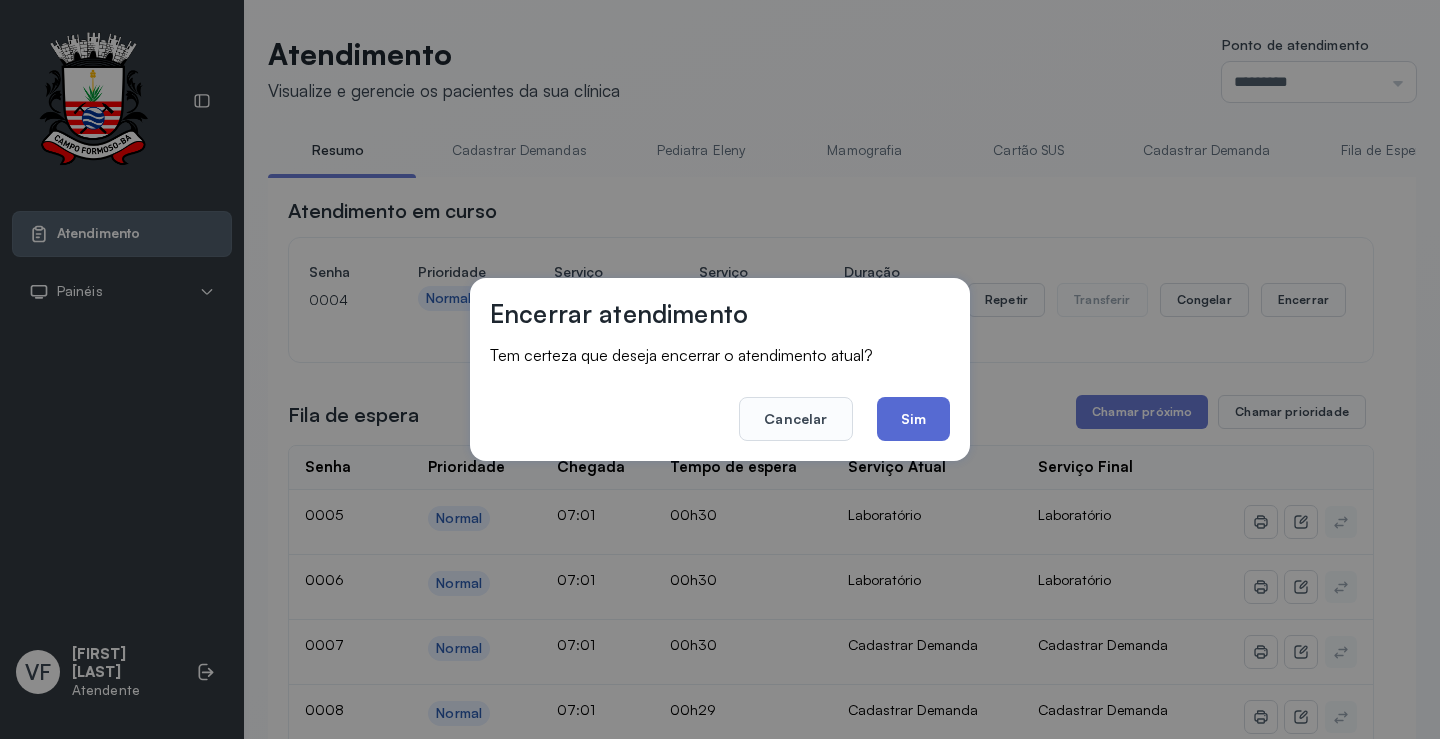 click on "Sim" 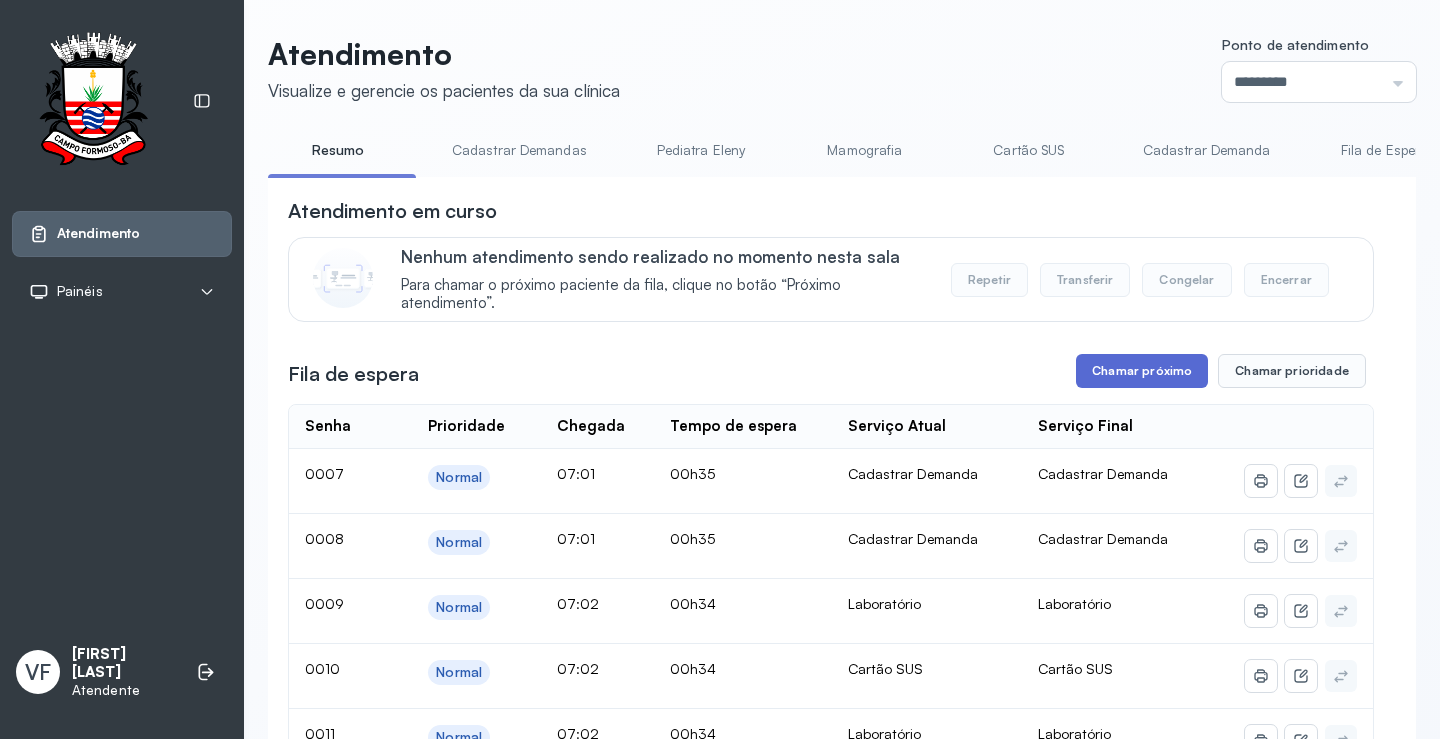 click on "Chamar próximo" at bounding box center [1142, 371] 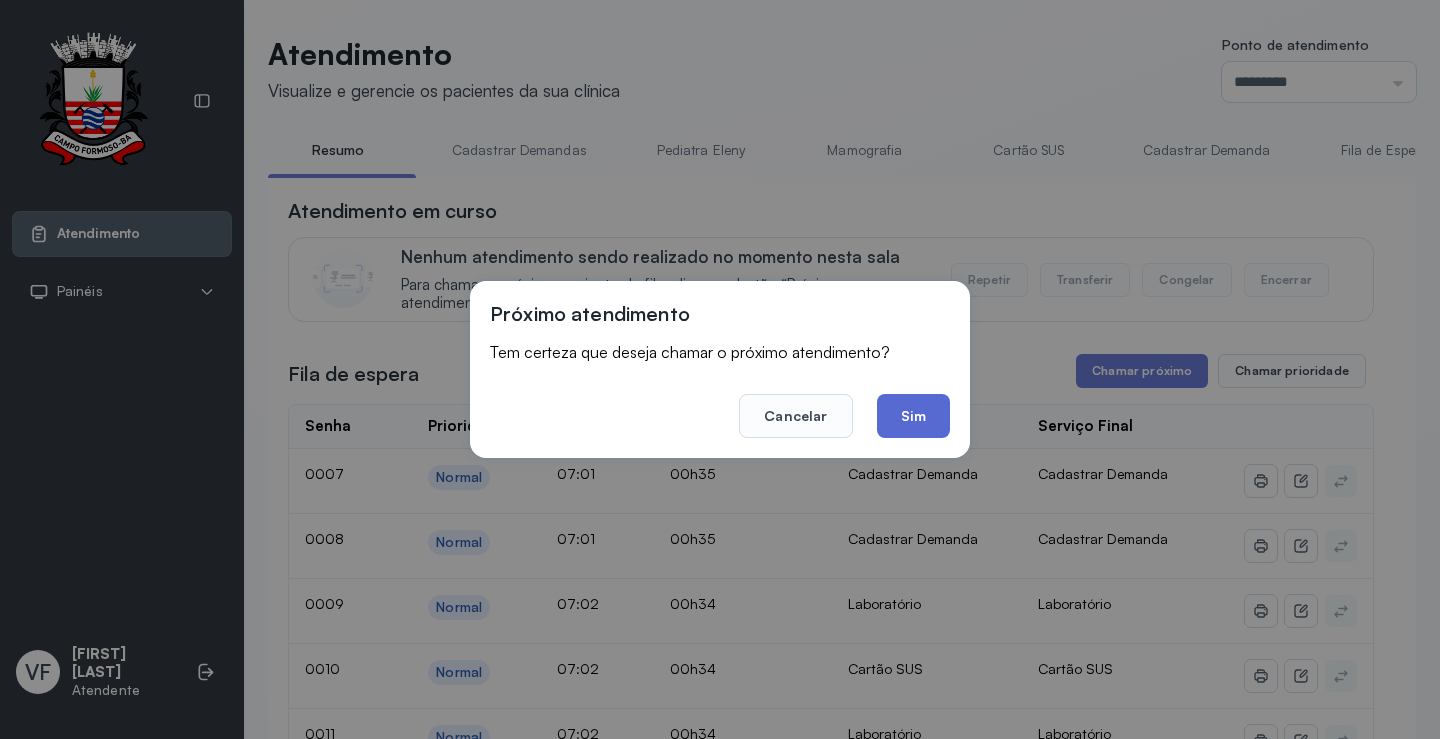 click on "Sim" 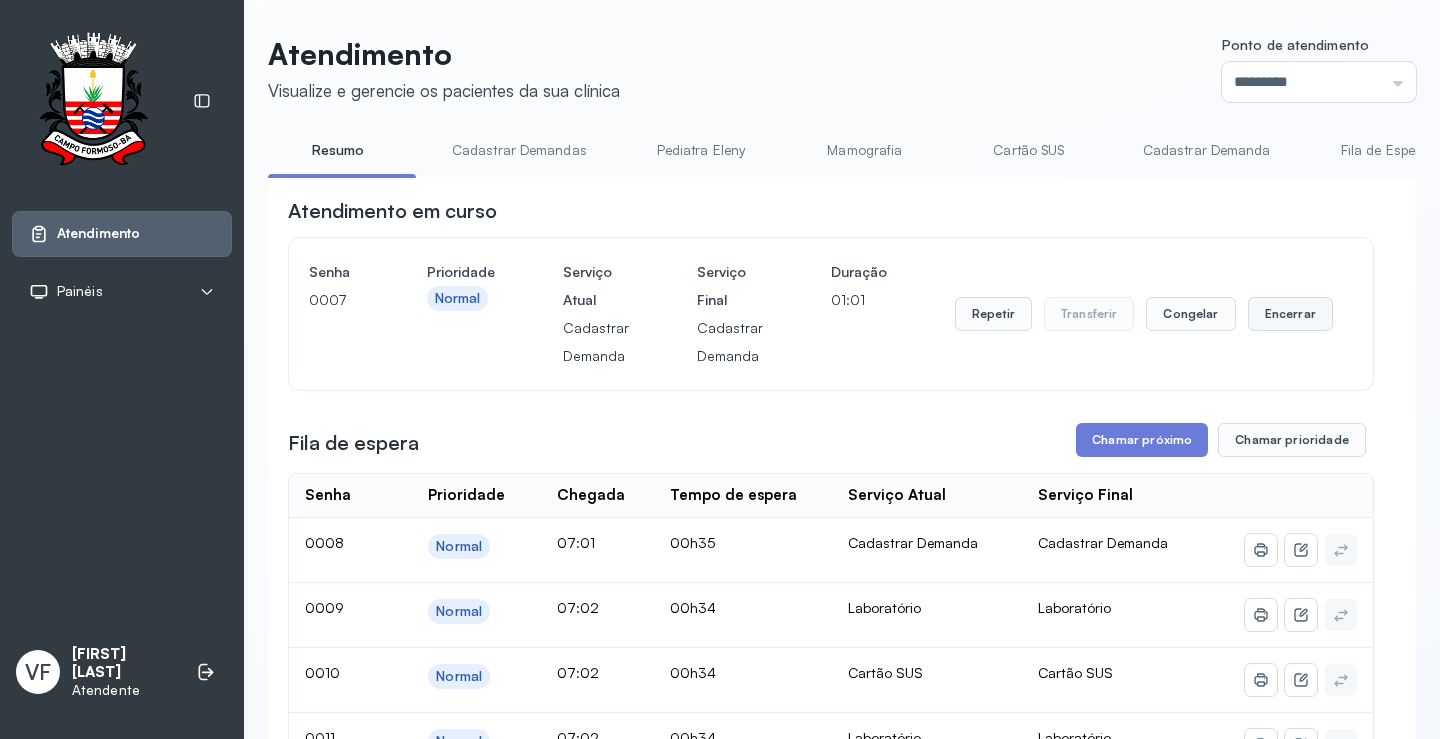 click on "Encerrar" at bounding box center [1290, 314] 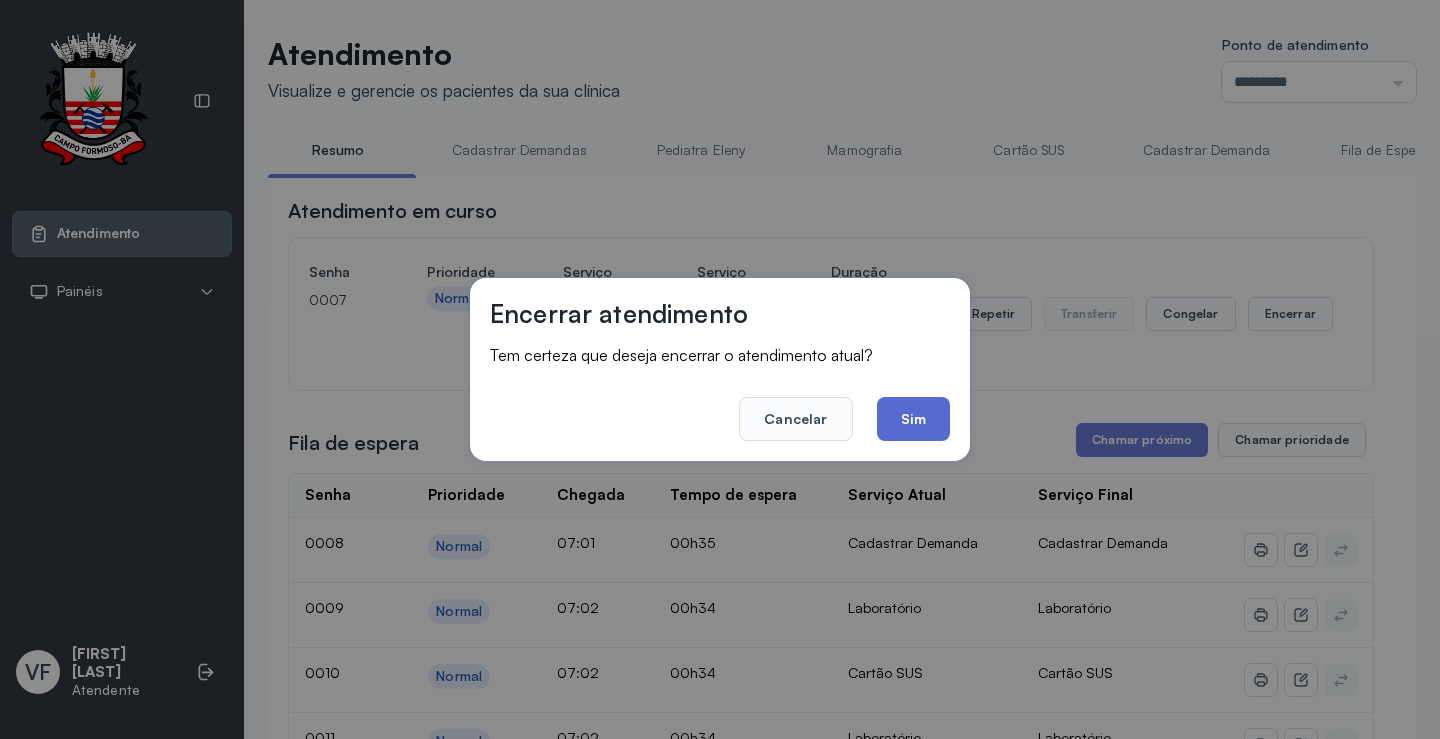 click on "Sim" 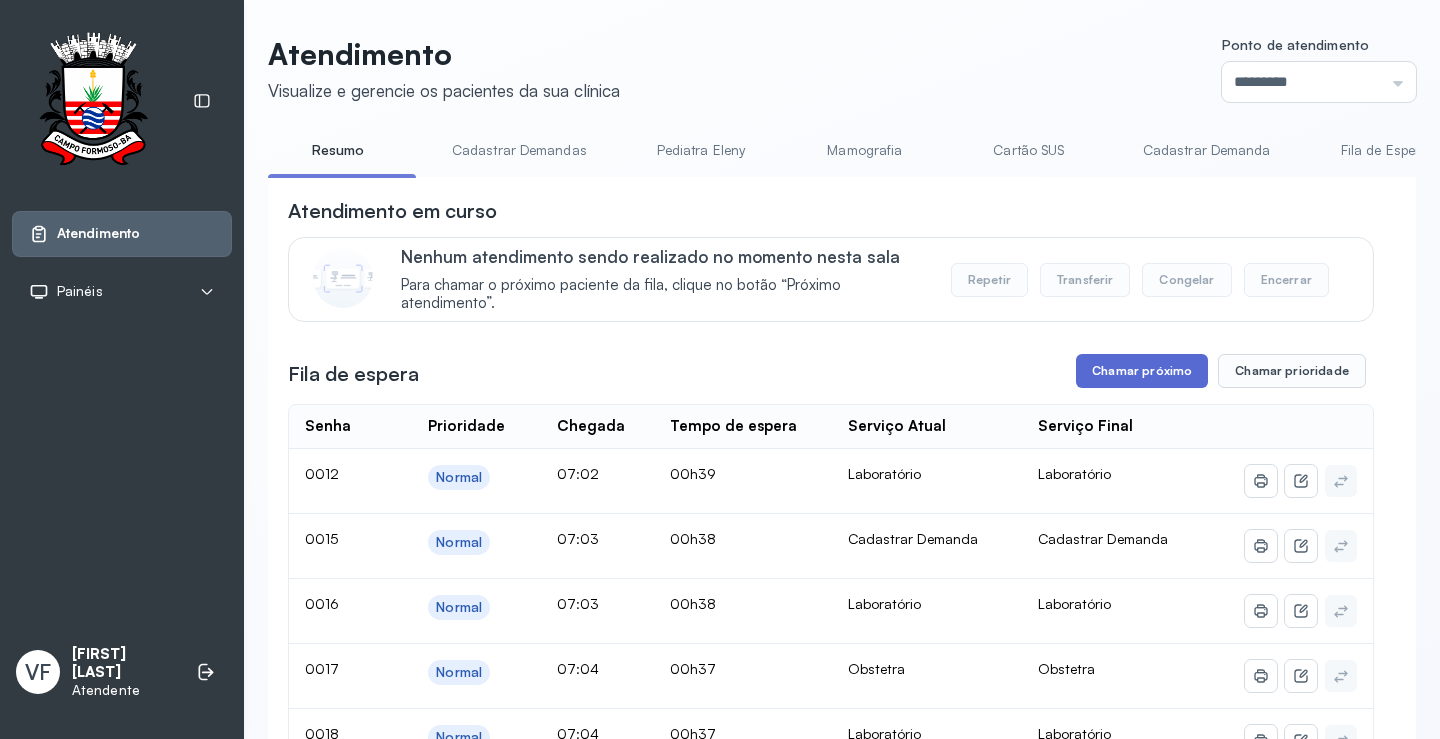 click on "Chamar próximo" at bounding box center (1142, 371) 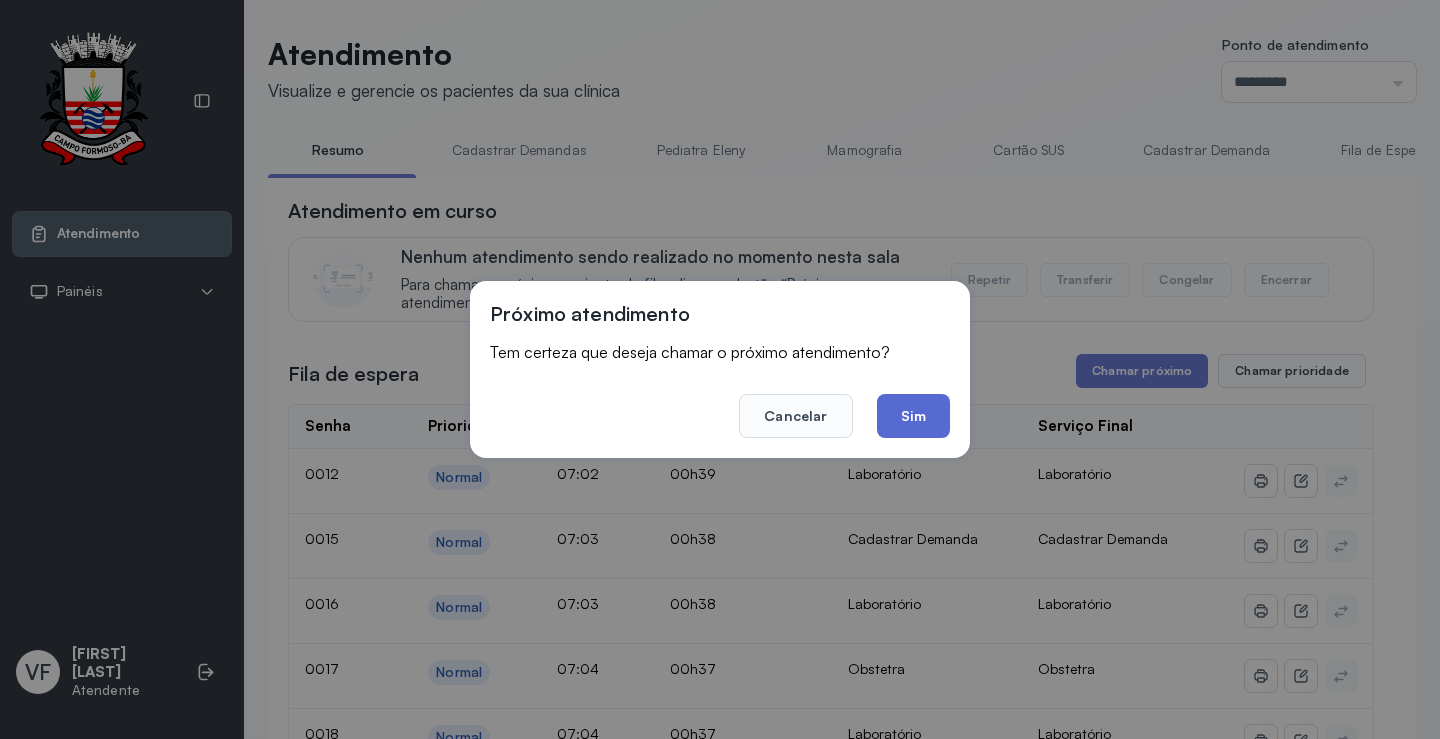 click on "Sim" 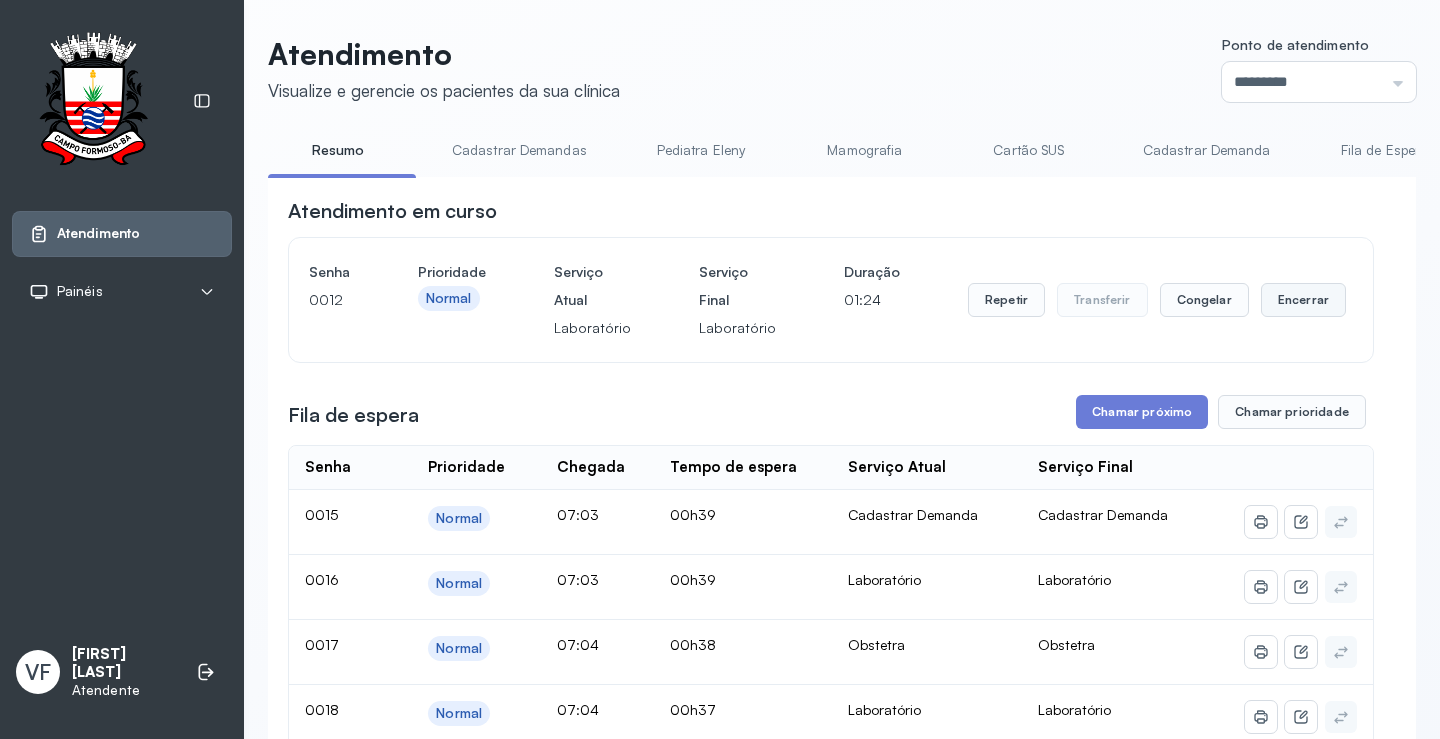 click on "Encerrar" at bounding box center (1303, 300) 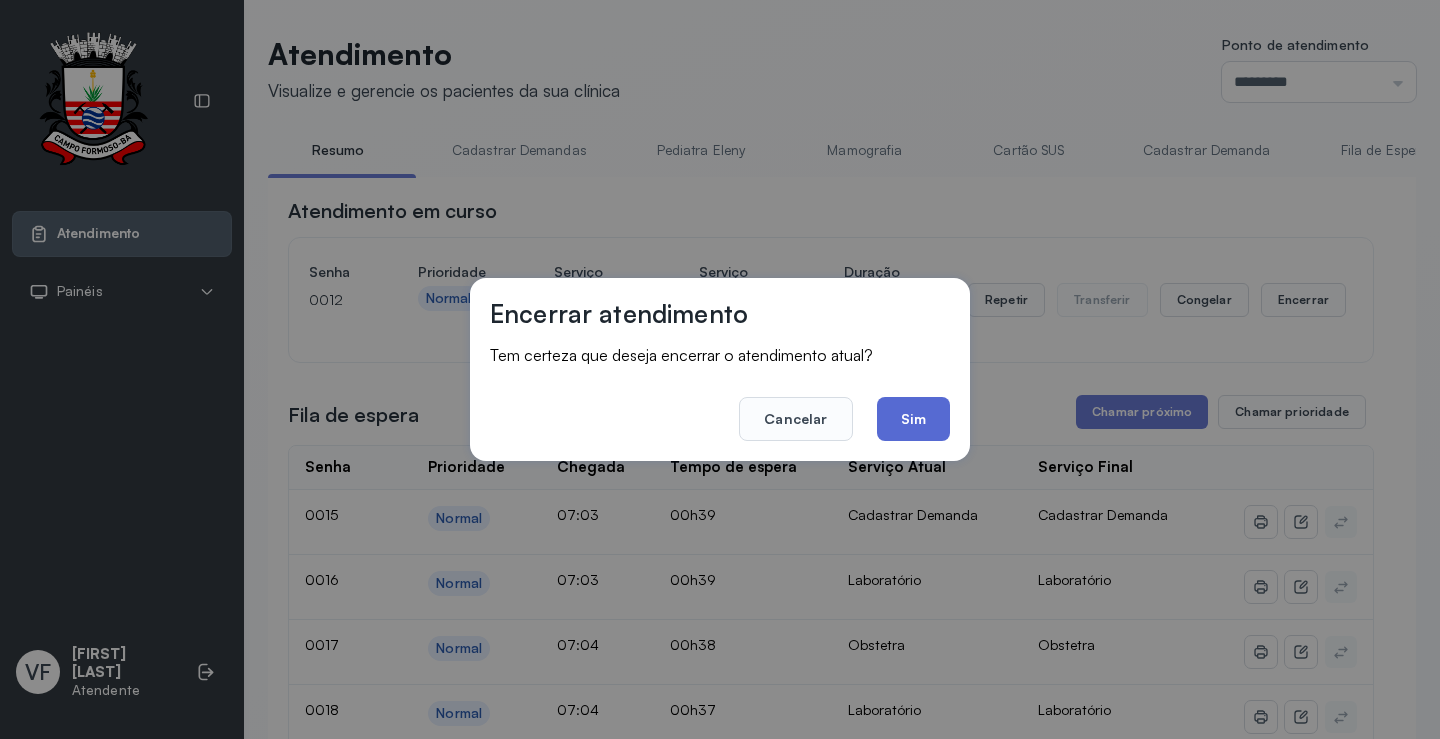 click on "Sim" 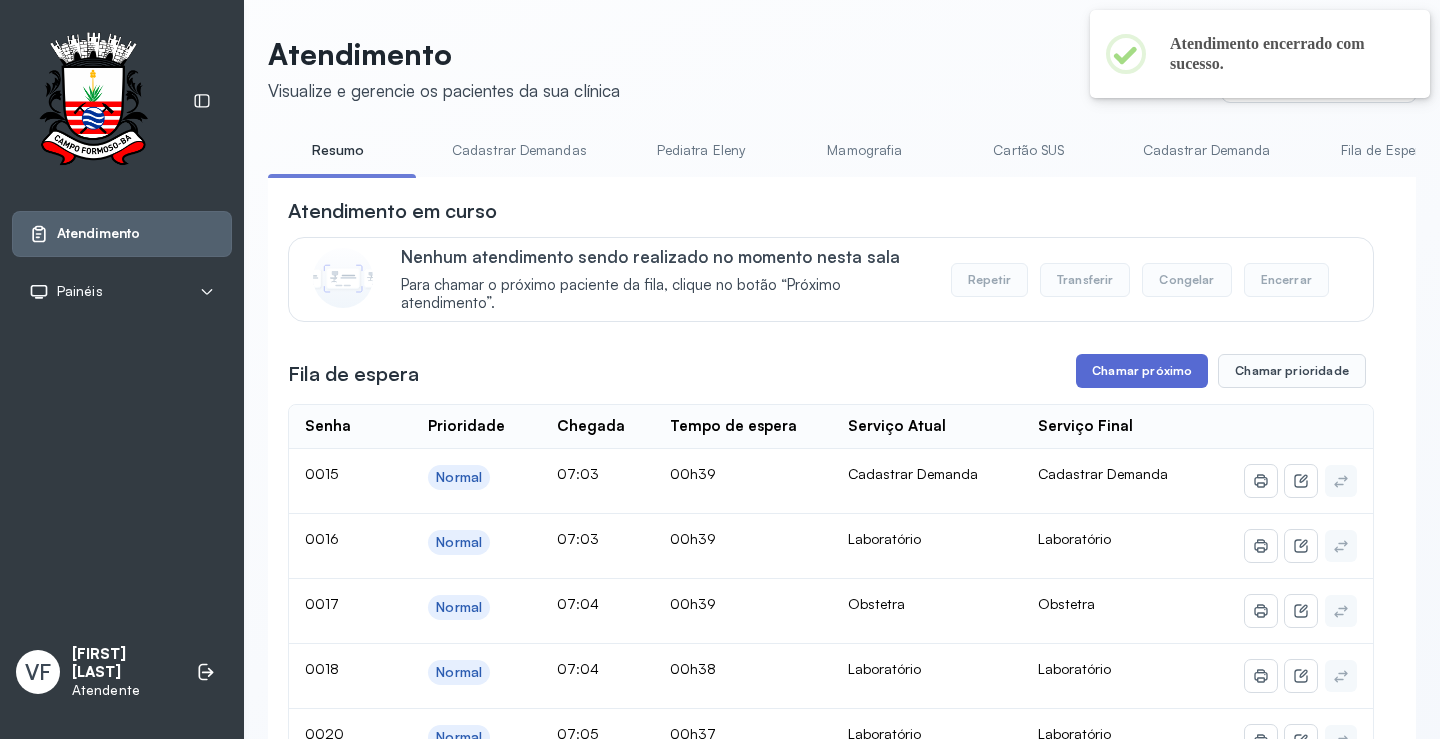 click on "Chamar próximo" at bounding box center (1142, 371) 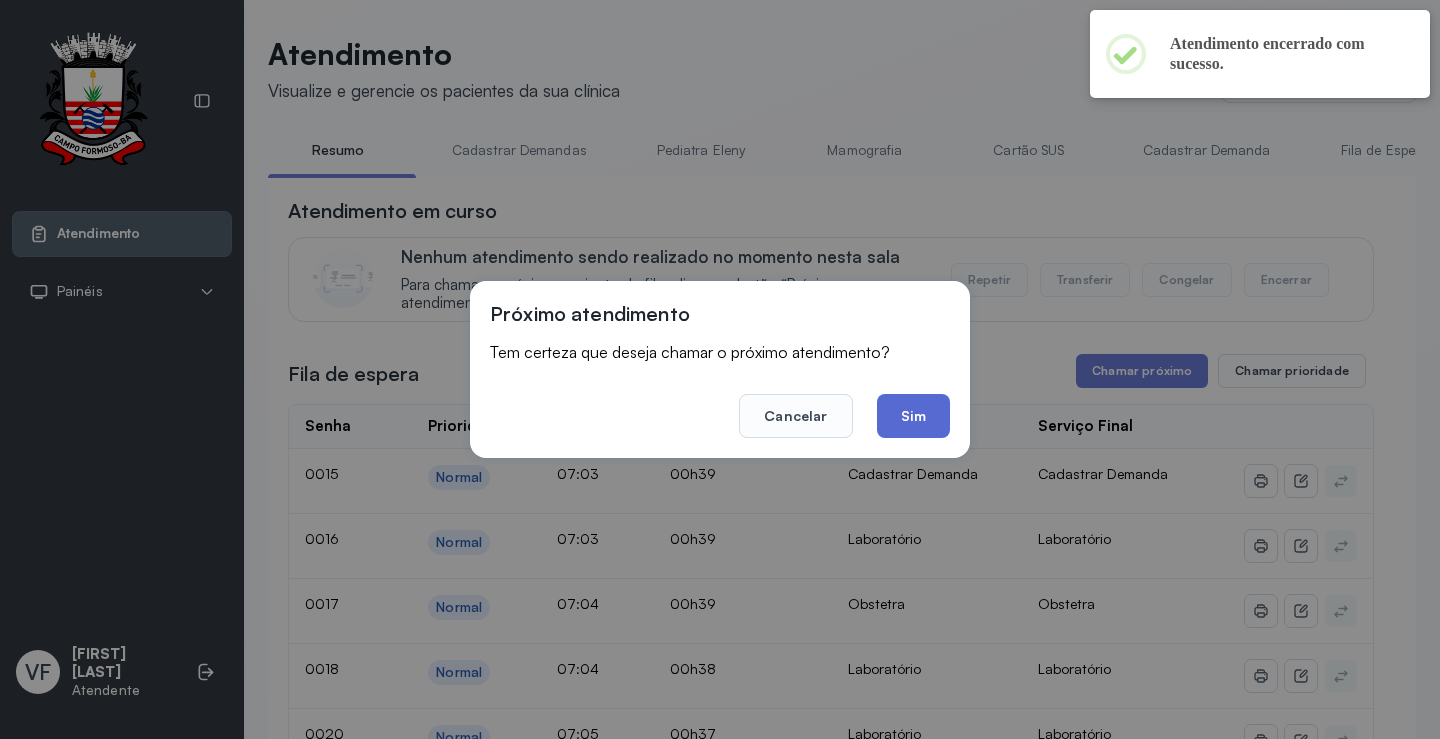 click on "Sim" 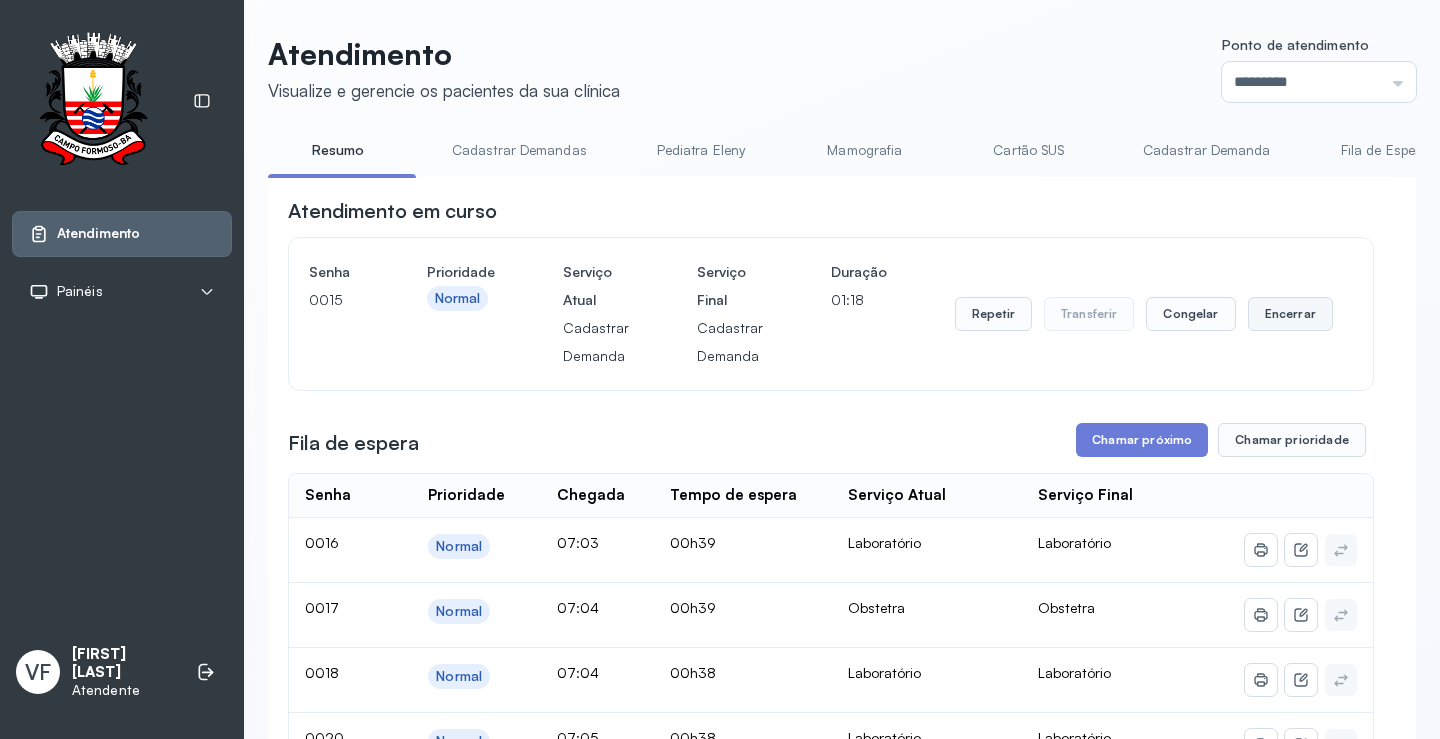 click on "Encerrar" at bounding box center (1290, 314) 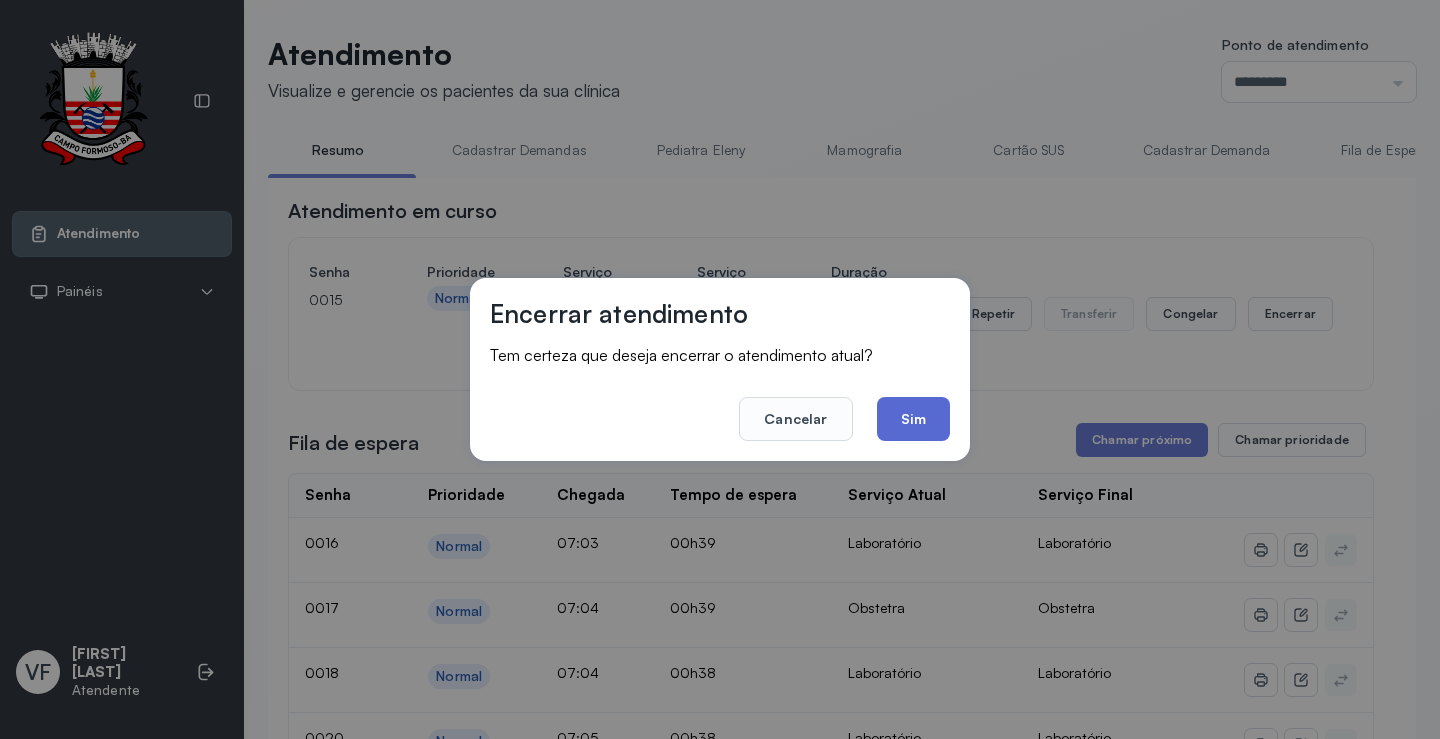 click on "Sim" 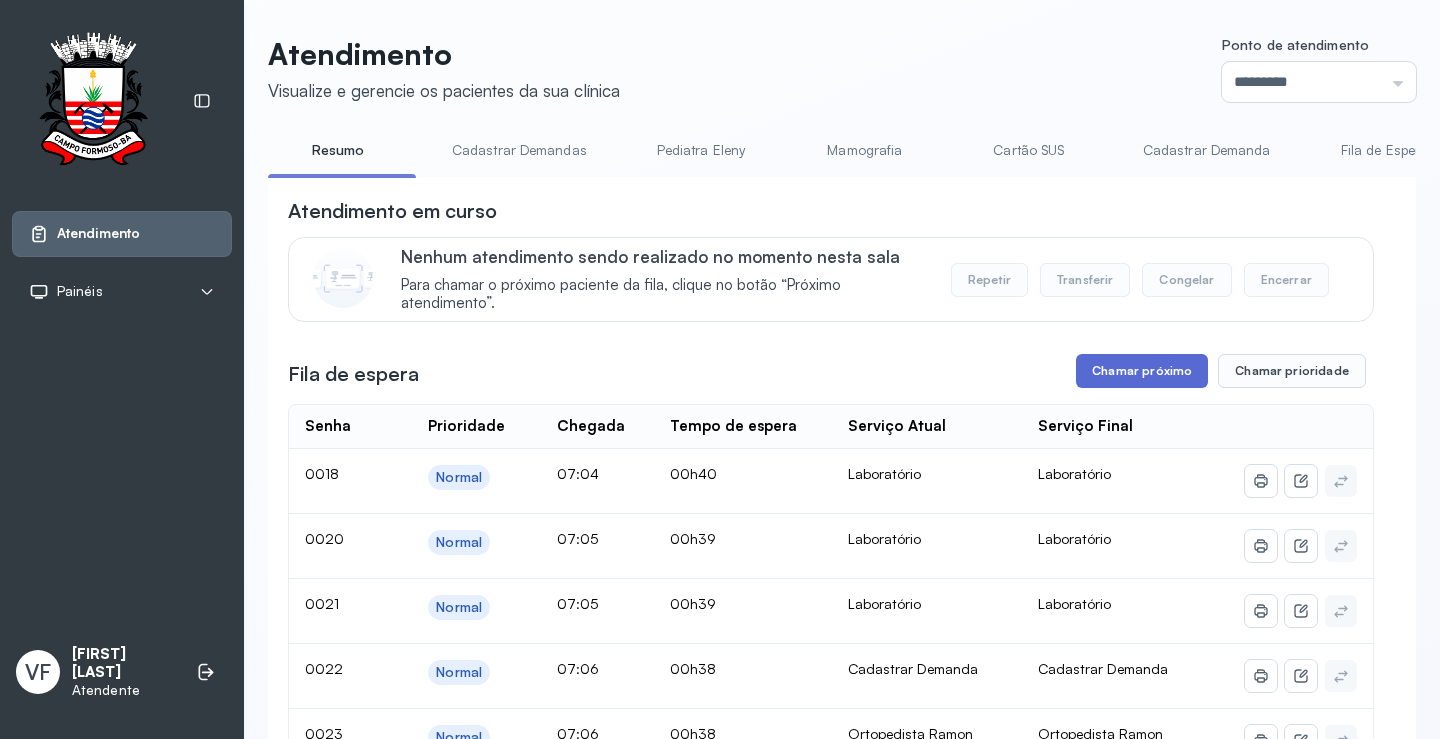 click on "Chamar próximo" at bounding box center [1142, 371] 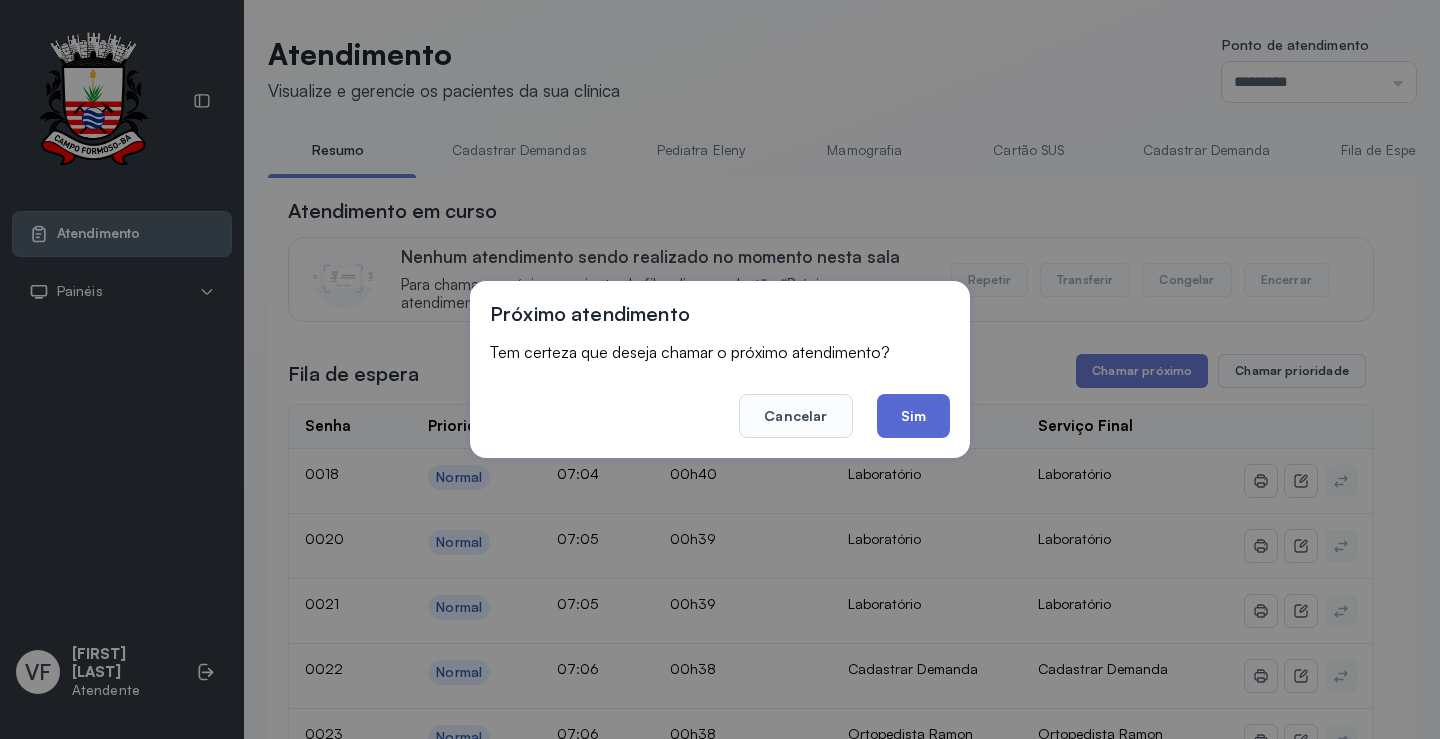 click on "Sim" 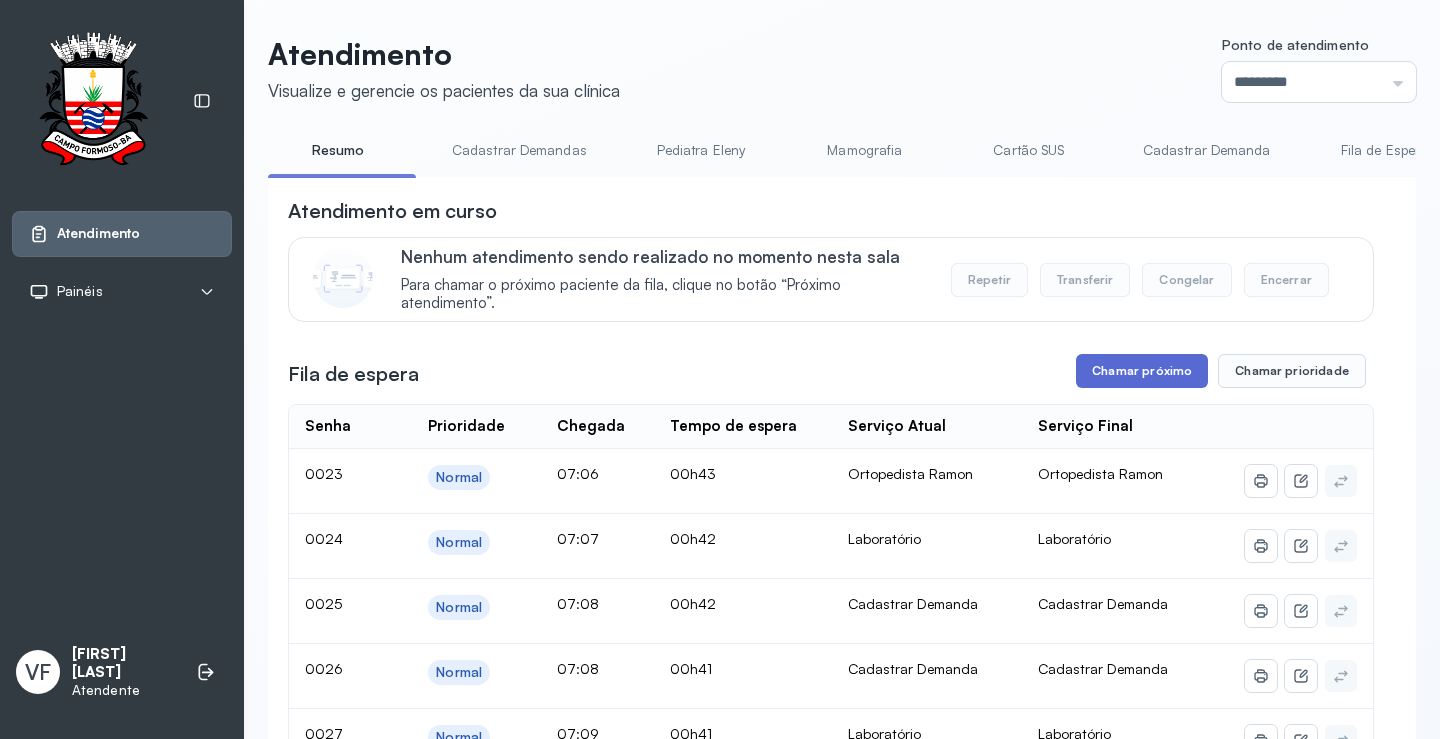 click on "Chamar próximo" at bounding box center (1142, 371) 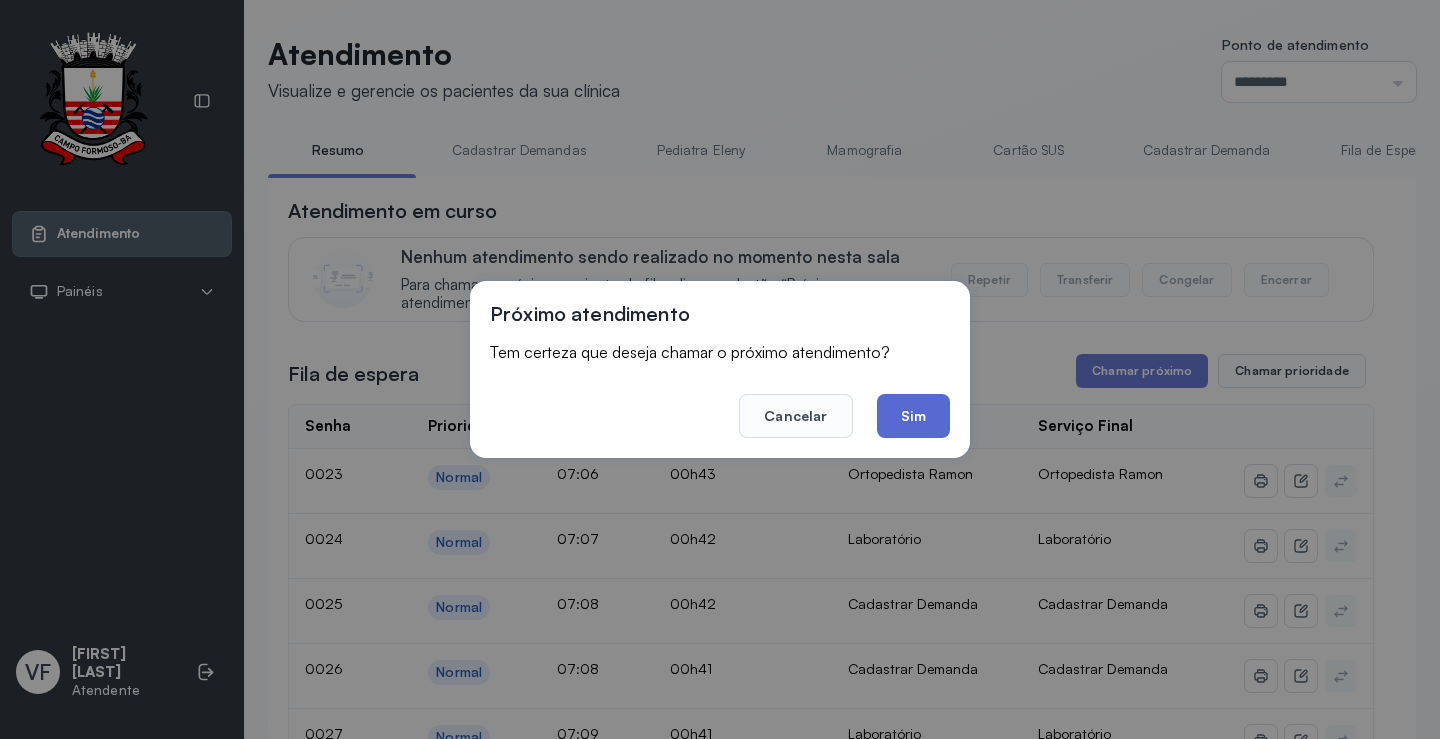 click on "Sim" 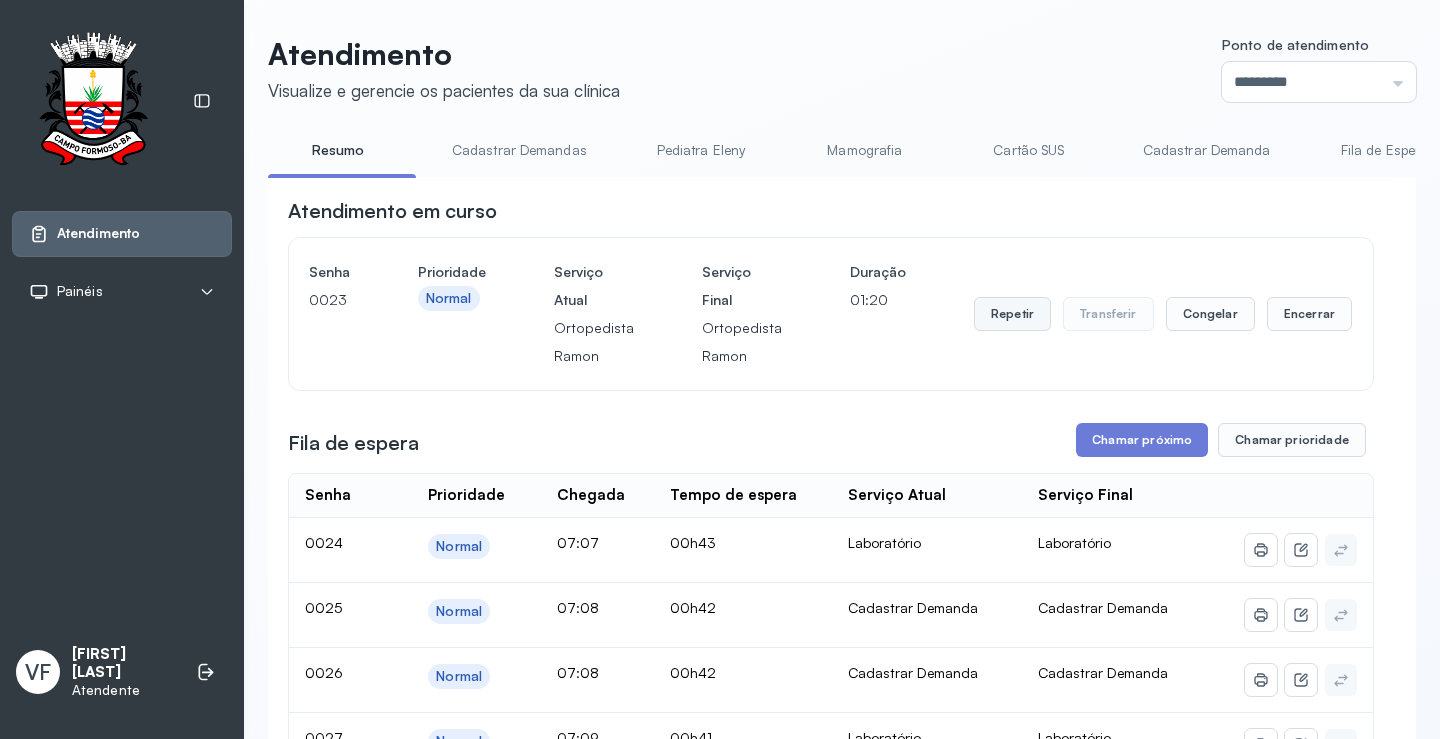 click on "Repetir" at bounding box center [1012, 314] 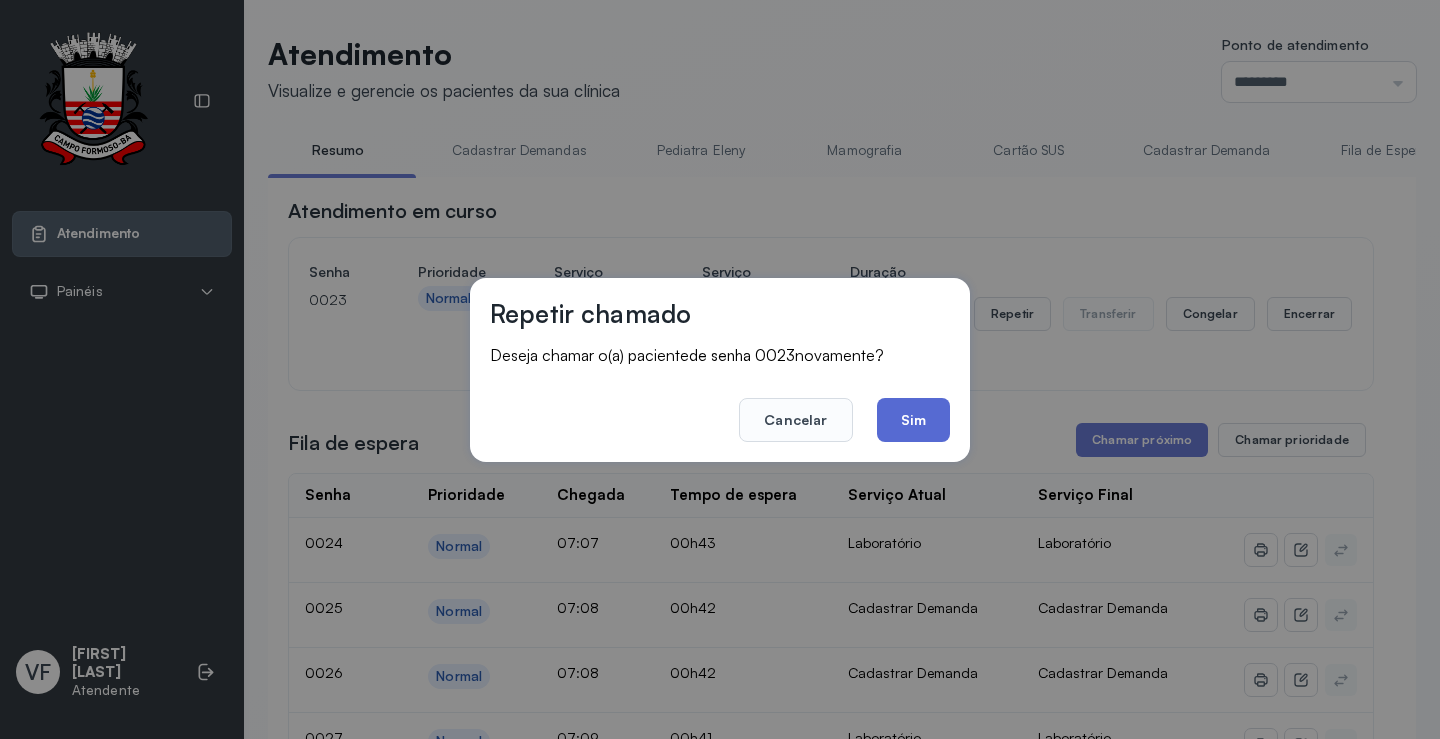 click on "Sim" 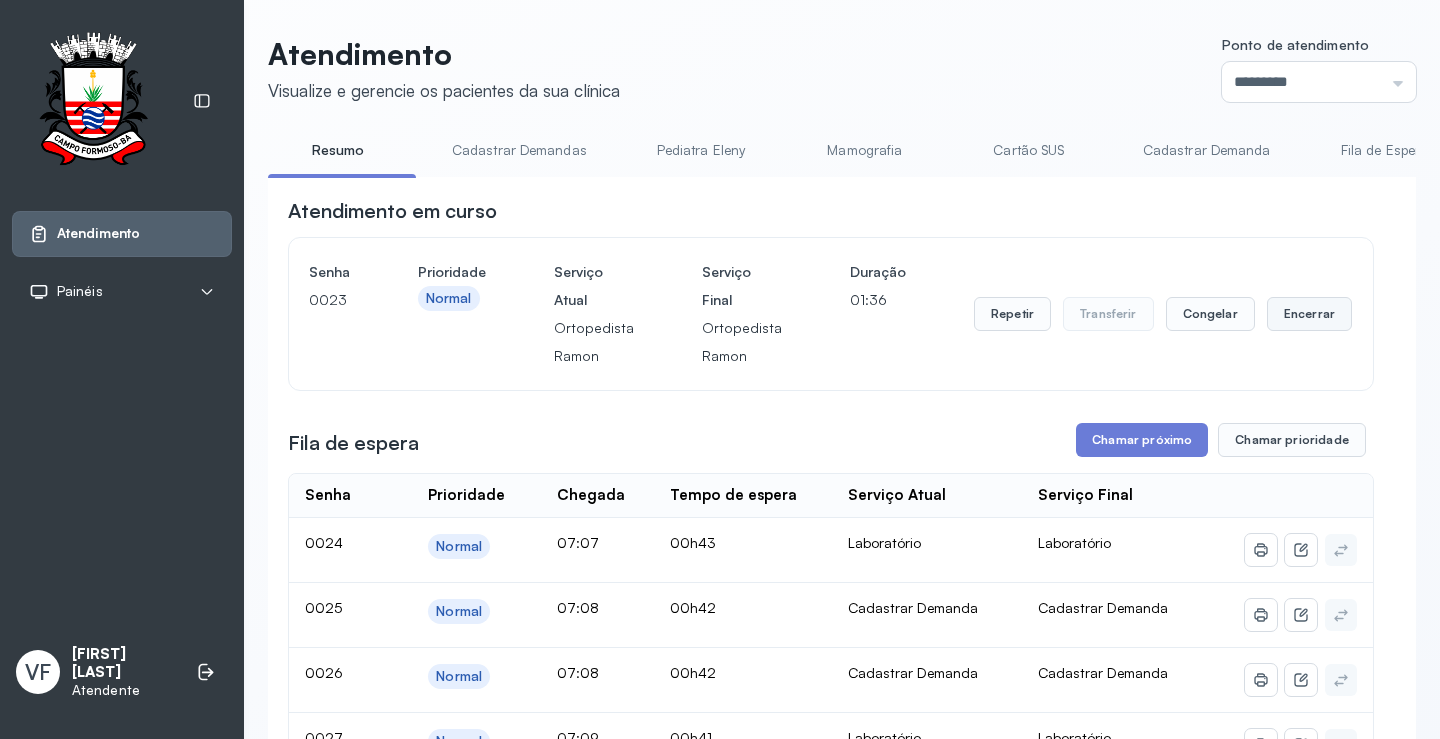 click on "Encerrar" at bounding box center (1309, 314) 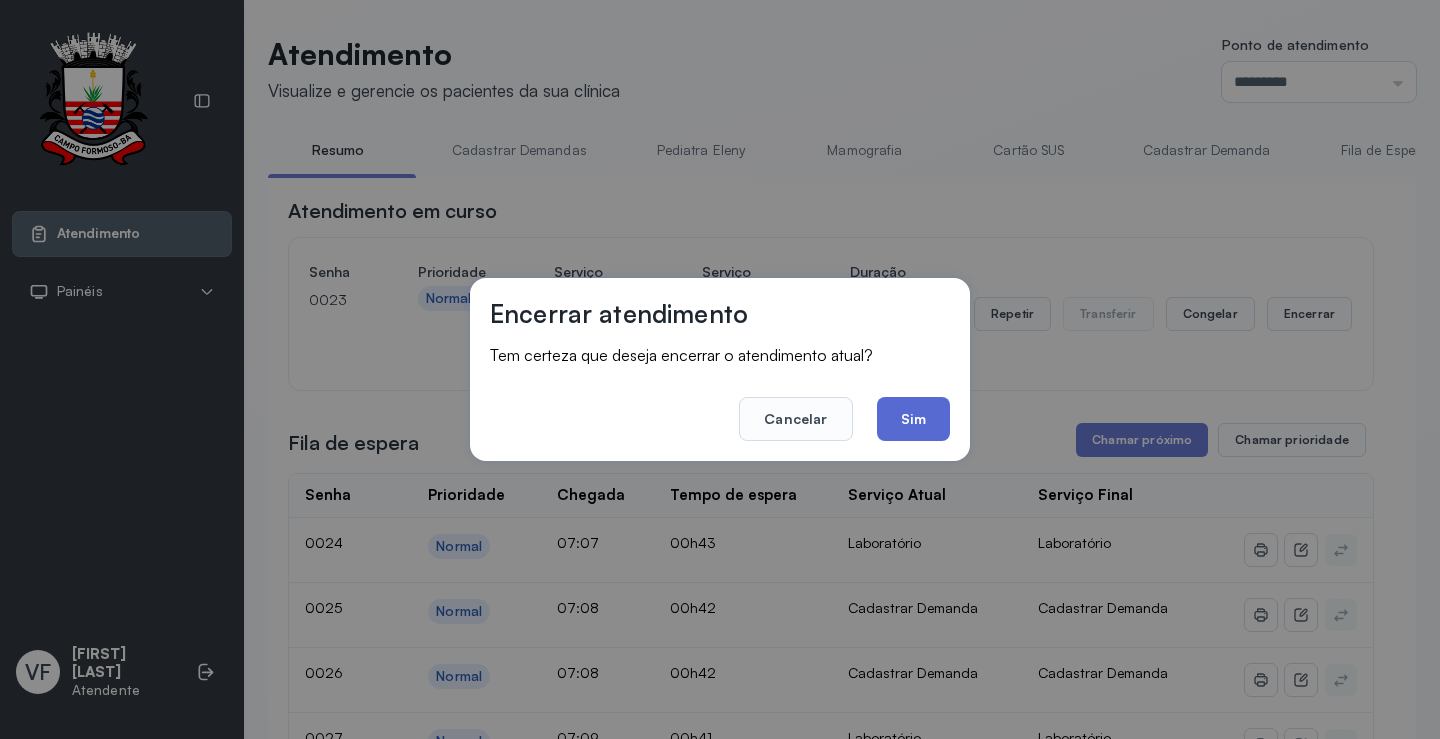 click on "Sim" 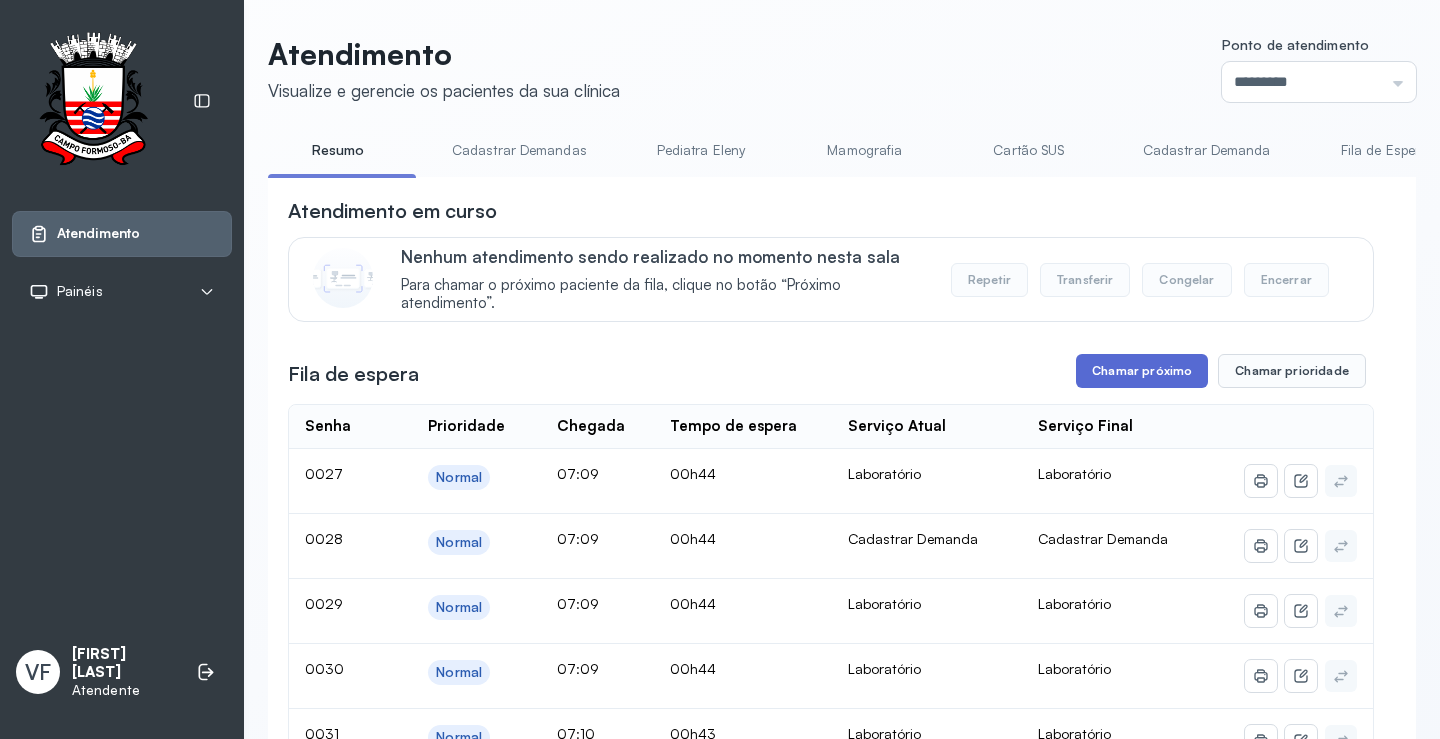 click on "Chamar próximo" at bounding box center (1142, 371) 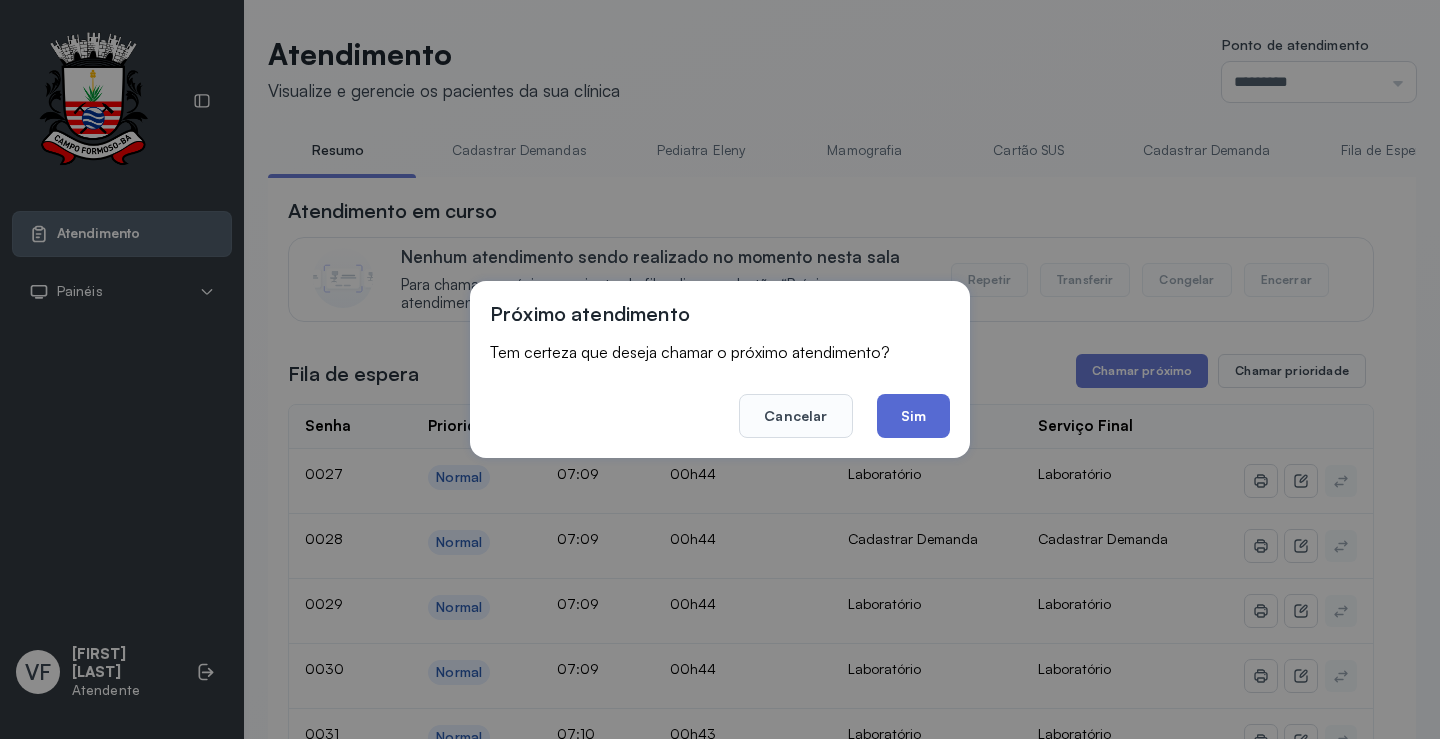 click on "Sim" 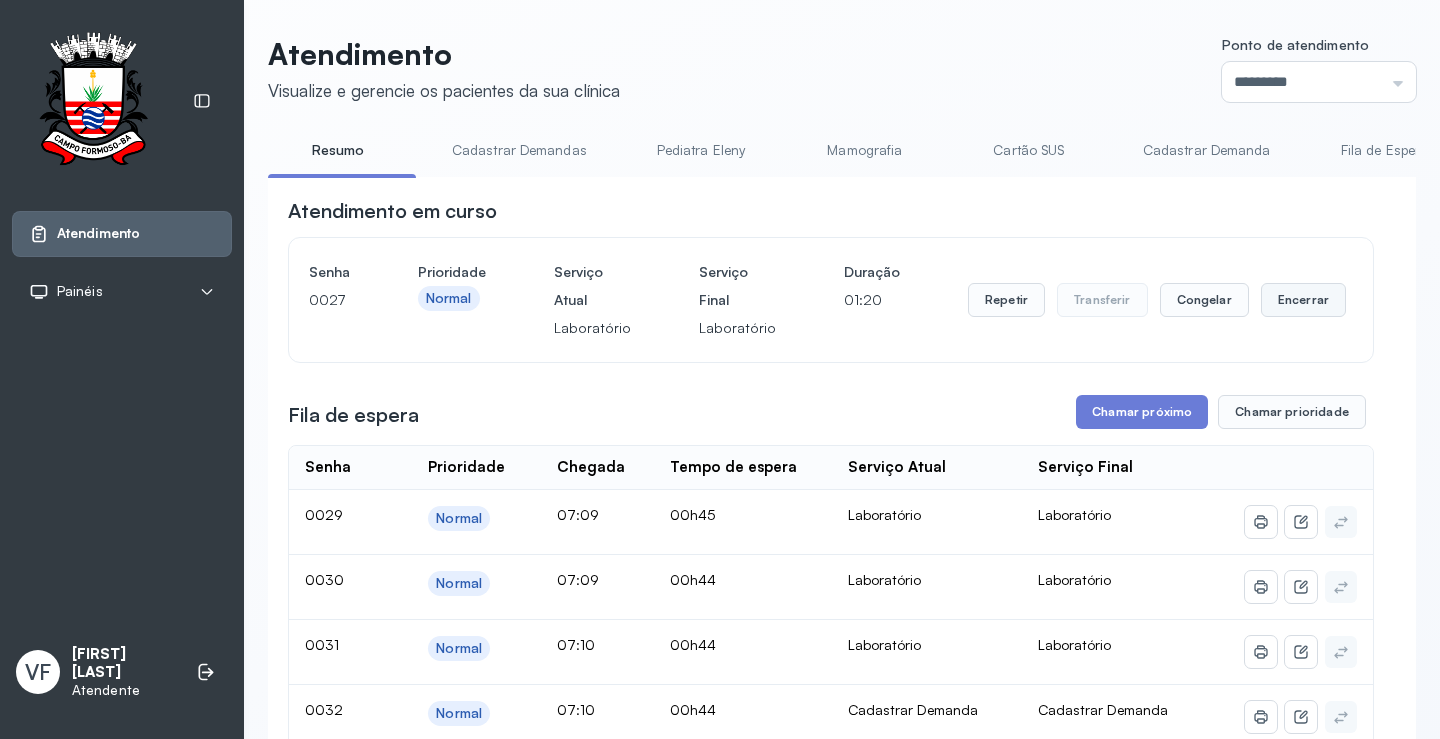 click on "Encerrar" at bounding box center [1303, 300] 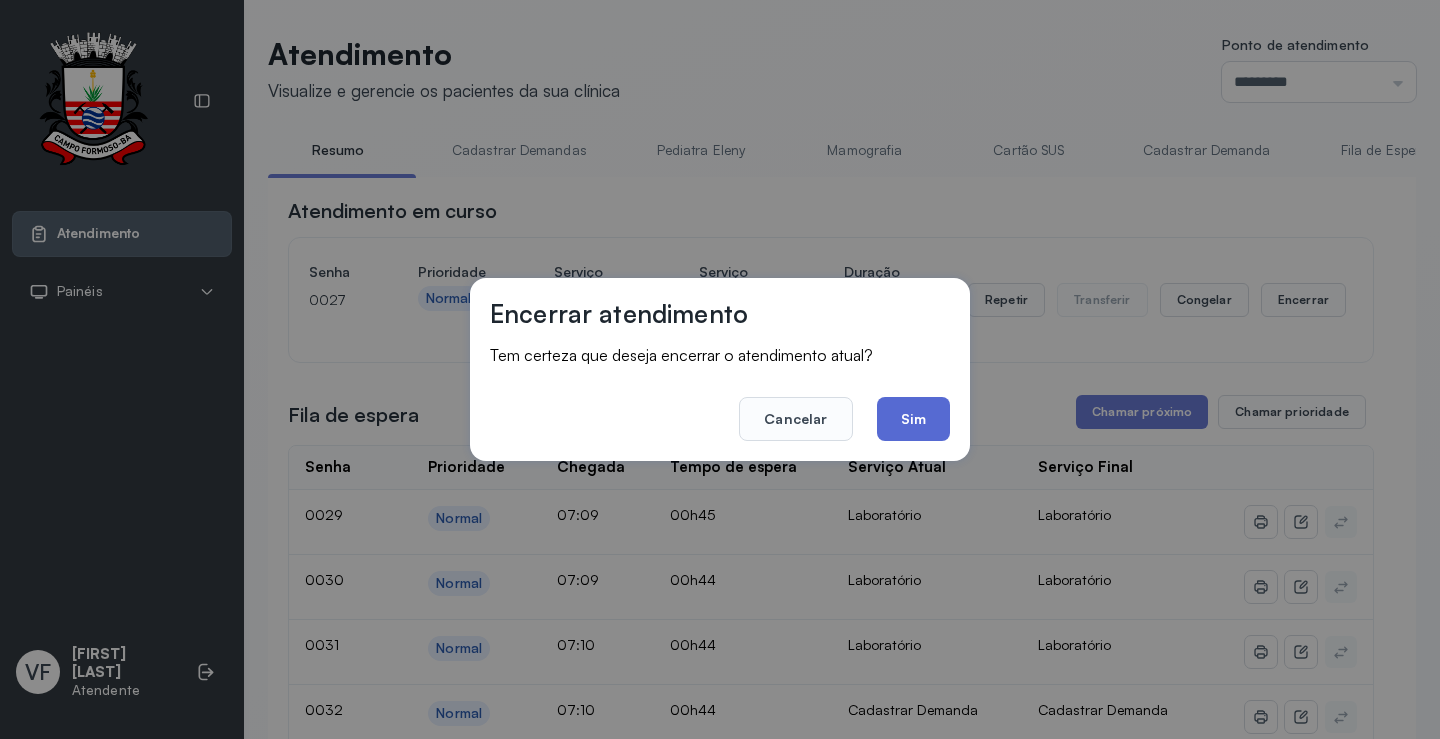 click on "Sim" 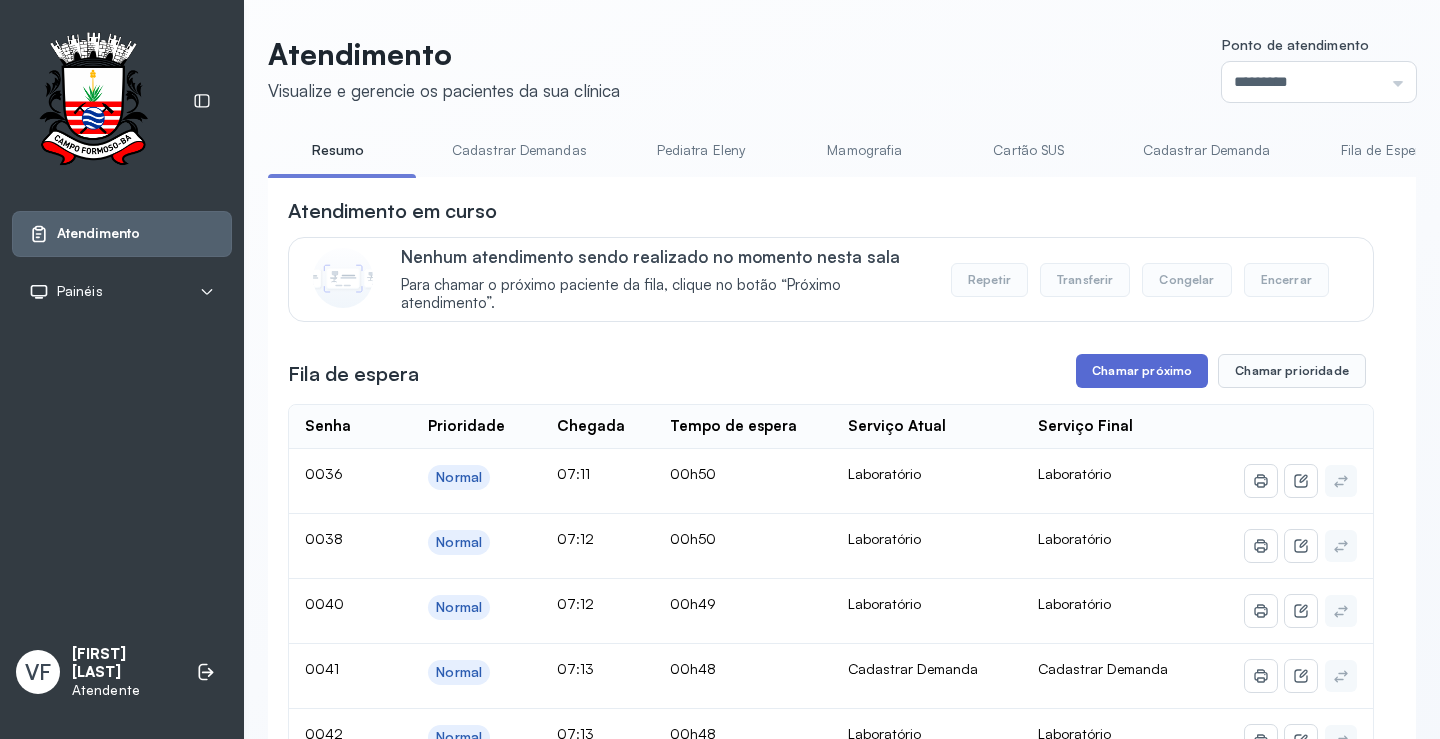 click on "Chamar próximo" at bounding box center (1142, 371) 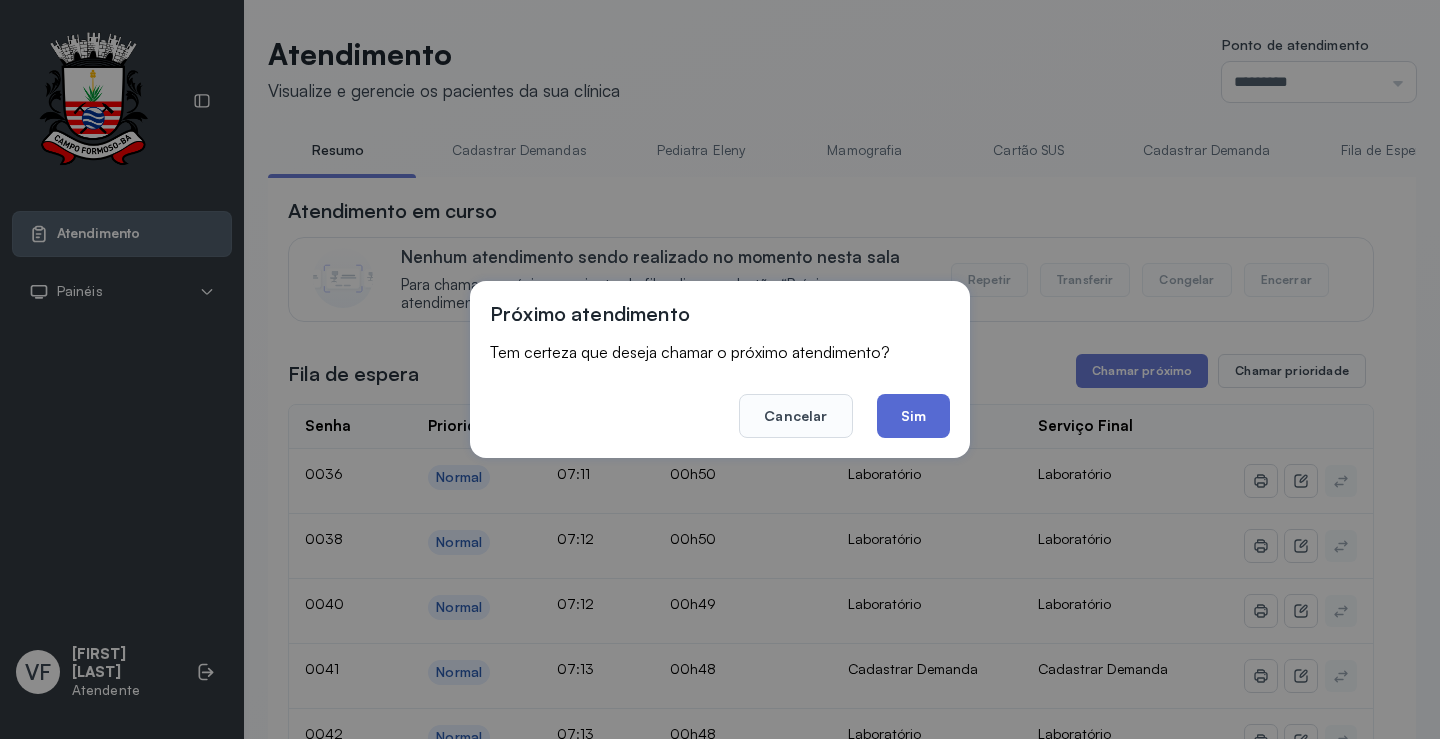 click on "Sim" 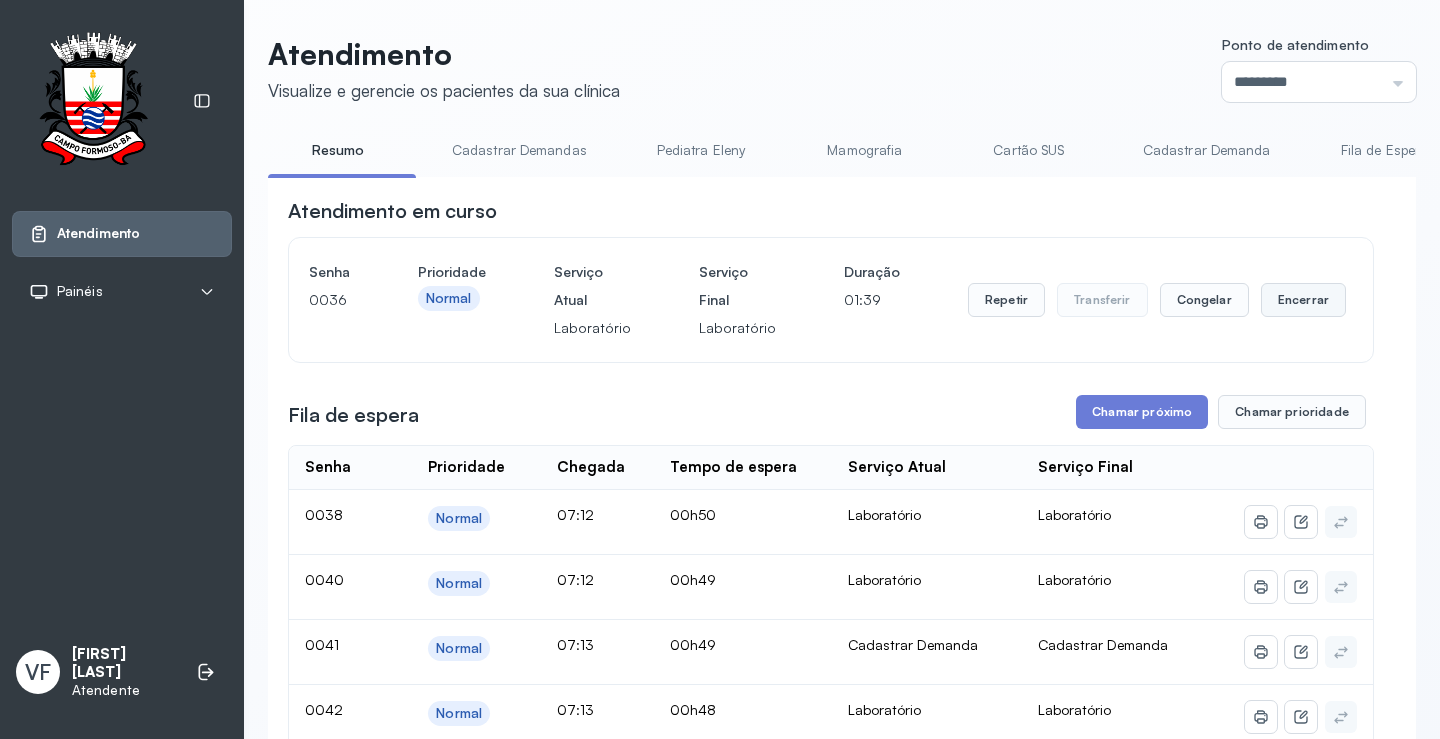 click on "Encerrar" at bounding box center (1303, 300) 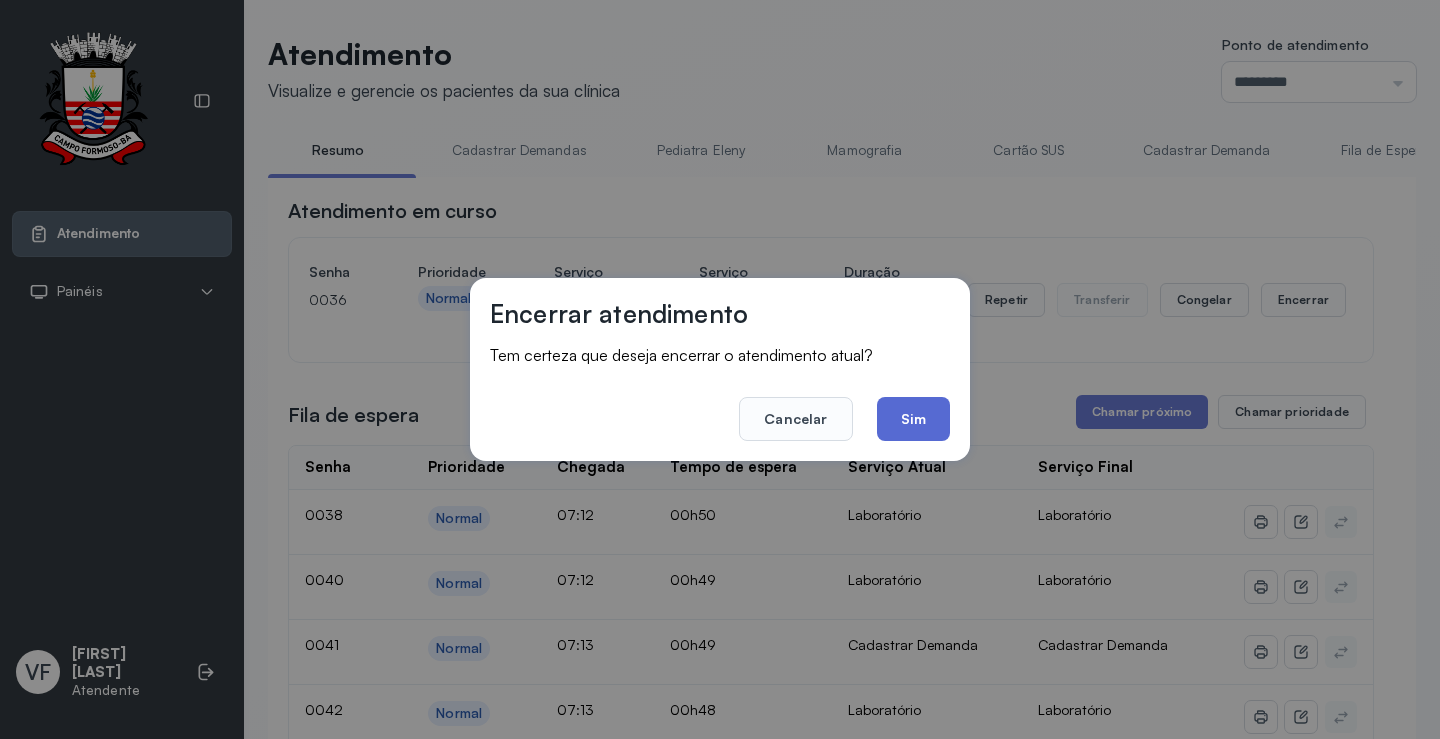 click on "Sim" 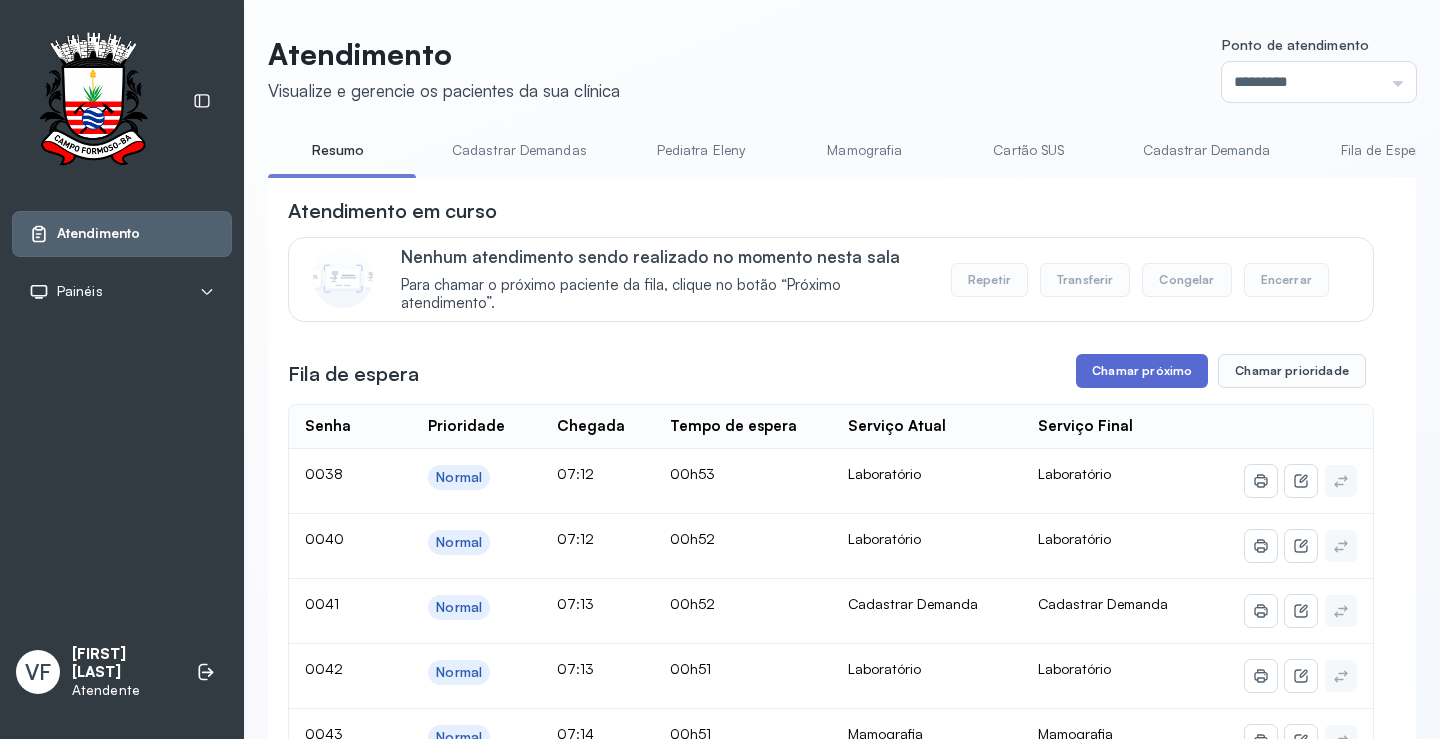 click on "Chamar próximo" at bounding box center [1142, 371] 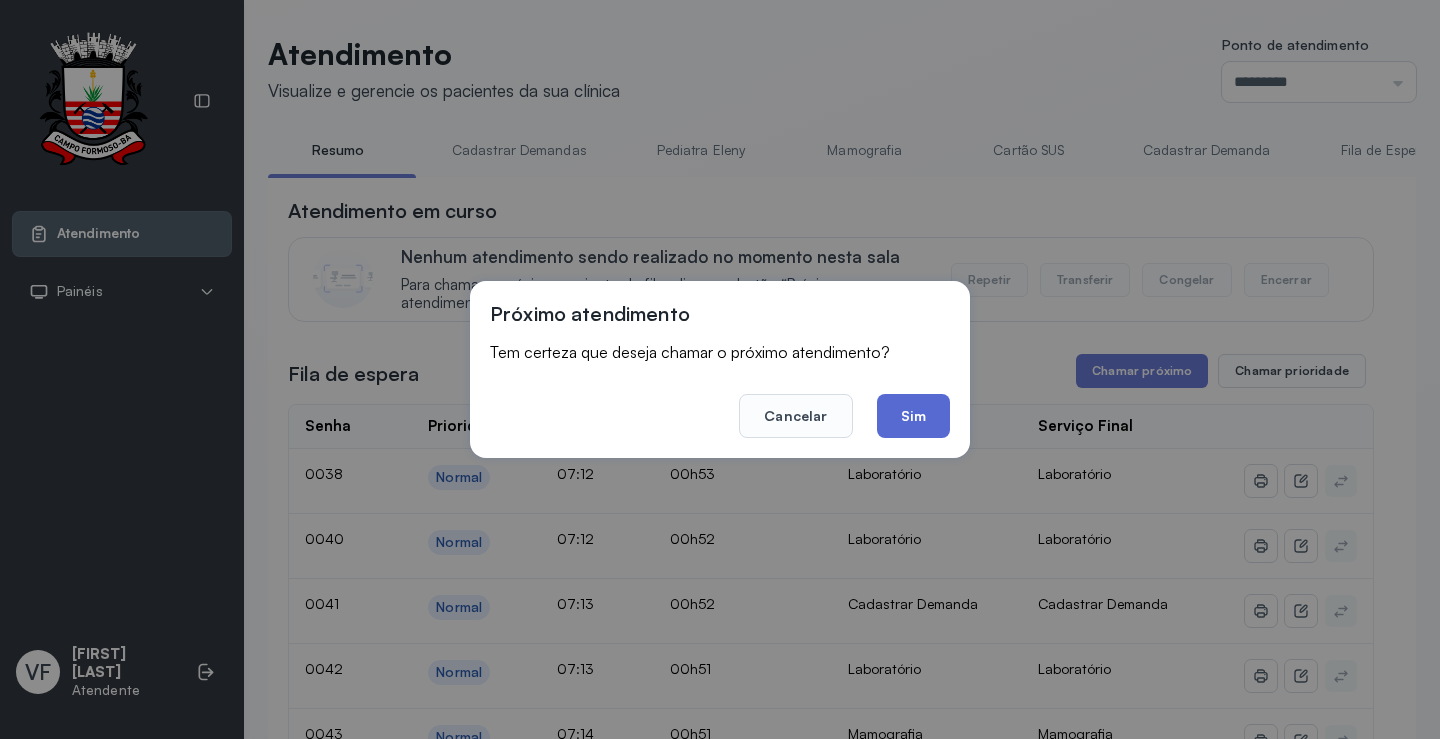 click on "Sim" 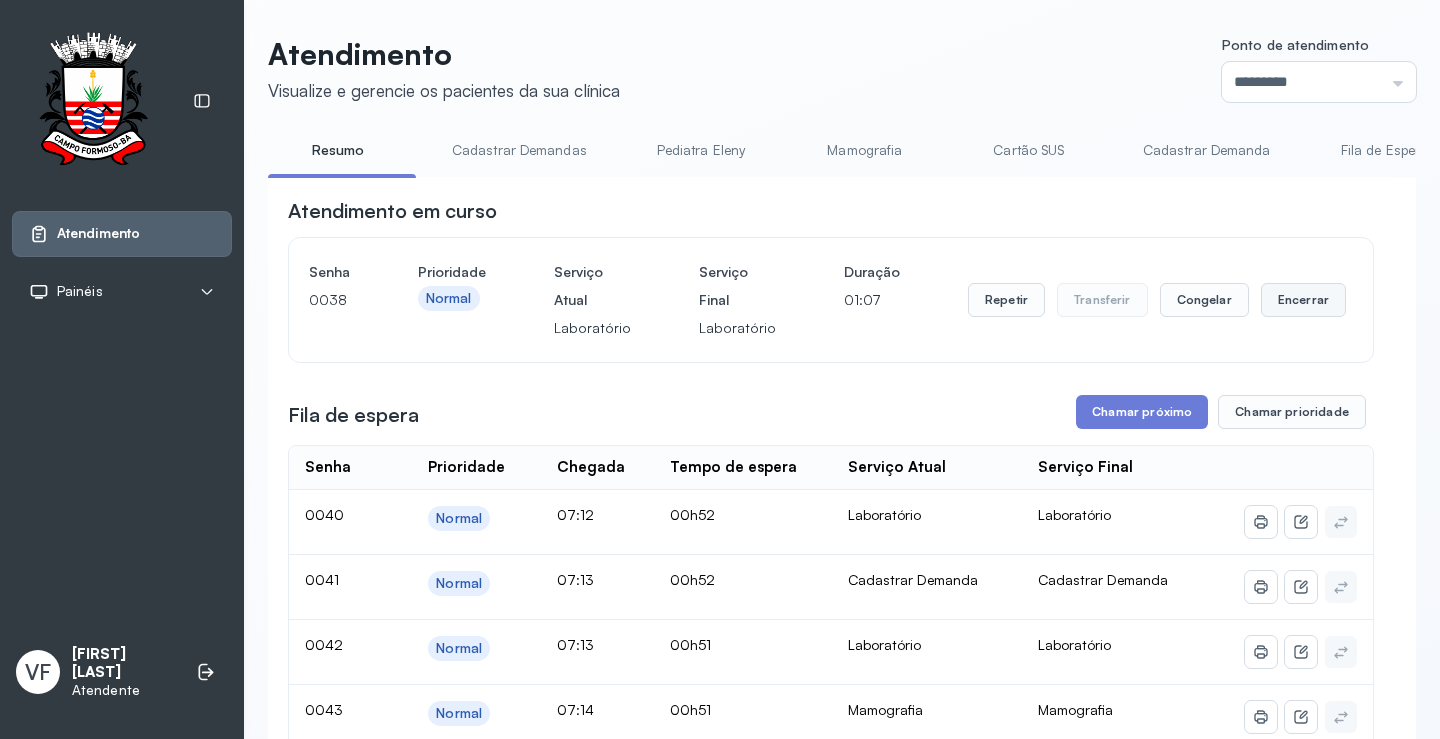 click on "Encerrar" at bounding box center [1303, 300] 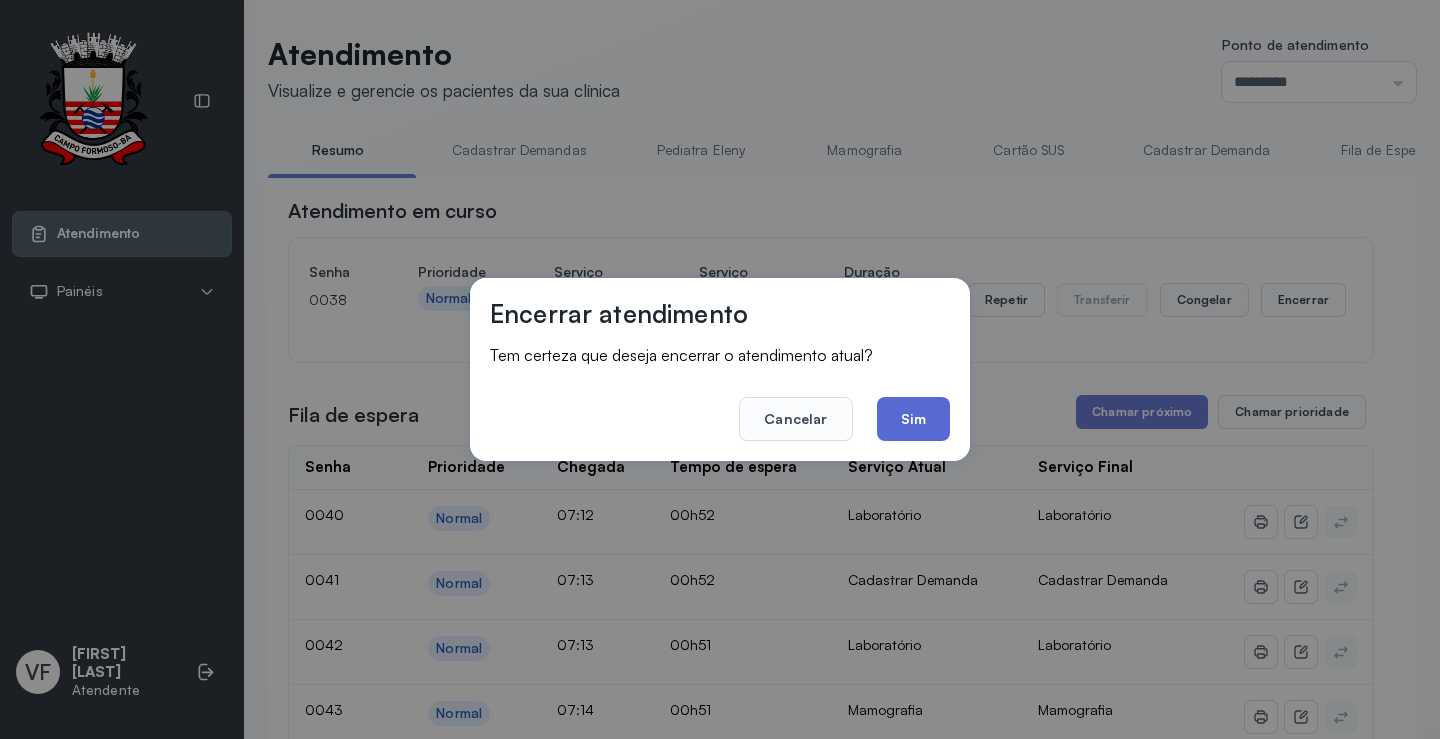 click on "Sim" 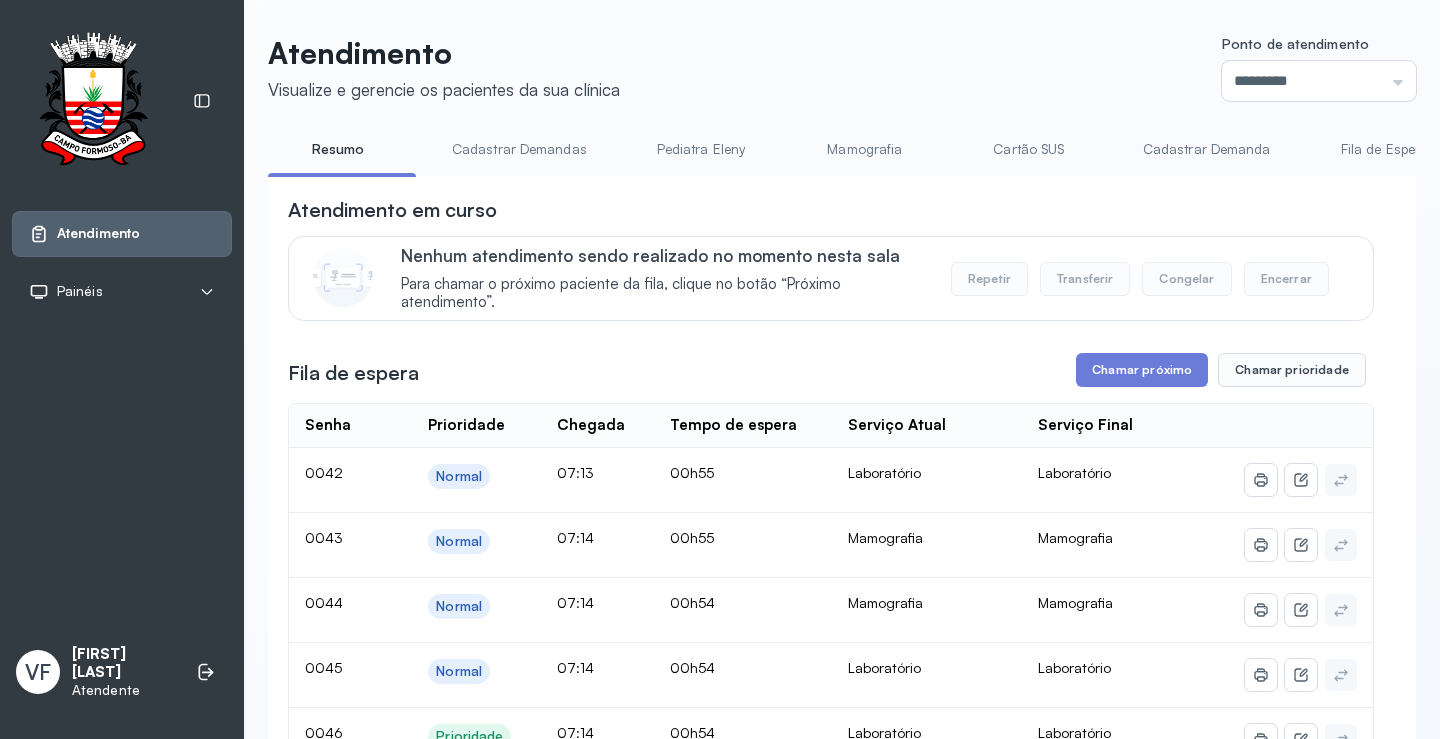 scroll, scrollTop: 0, scrollLeft: 0, axis: both 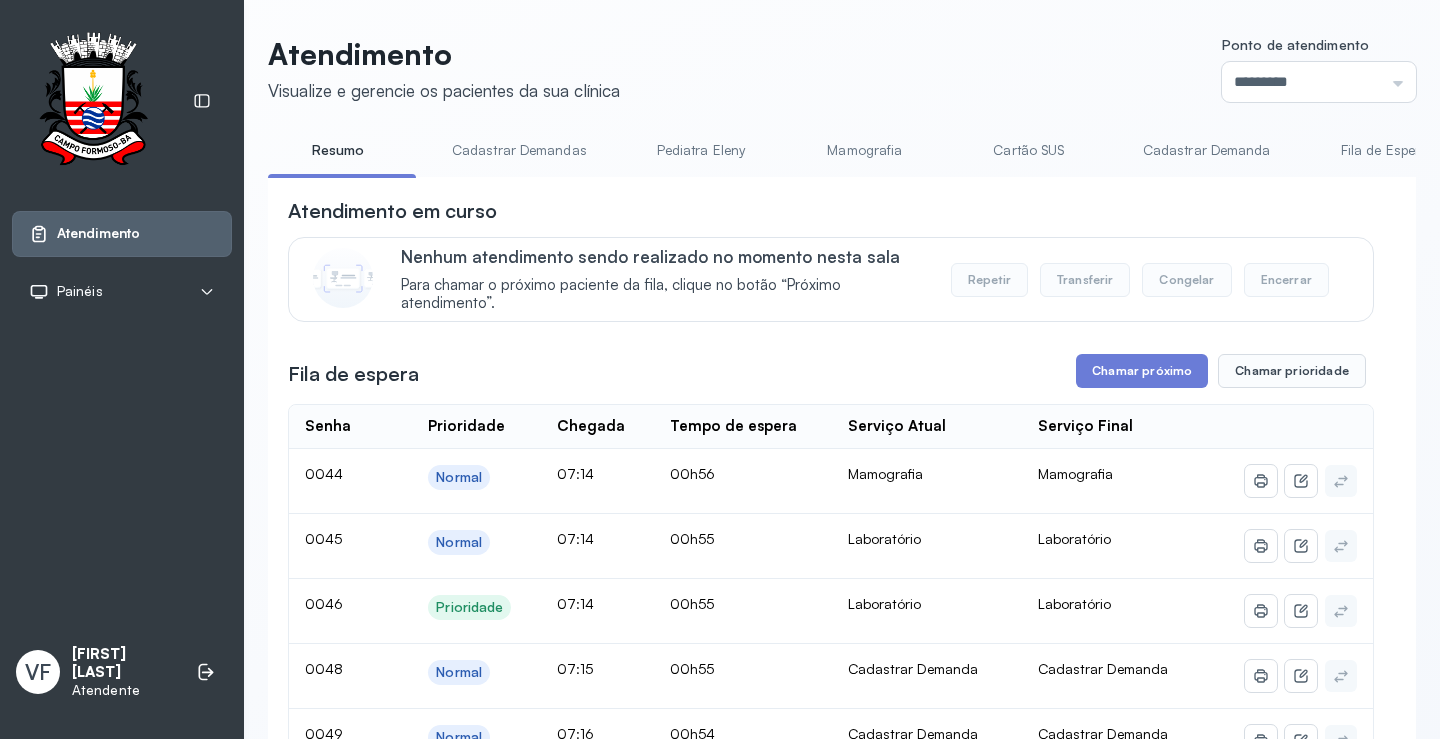click on "Atendimento em curso Nenhum atendimento sendo realizado no momento nesta sala Para chamar o próximo paciente da fila, clique no botão “Próximo atendimento”. Repetir Transferir Congelar Encerrar Fila de espera Chamar próximo Chamar prioridade Senha    Prioridade  Chegada  Tempo de espera  Serviço Atual  Serviço Final    0044 Normal 07:14 00h56 Mamografia Mamografia 0045 Normal 07:14 00h55 Laboratório Laboratório 0046 Prioridade 07:14 00h55 Laboratório Laboratório 0048 Normal 07:15 00h55 Cadastrar Demanda Cadastrar Demanda 0049 Normal 07:16 00h54 Cadastrar Demanda Cadastrar Demanda 0052 Normal 07:16 00h53 Laboratório Laboratório 0053 Normal 07:16 00h53 Cadastrar Demanda Cadastrar Demanda 0054 Normal 07:17 00h53 Laboratório Laboratório 0055 Normal 07:17 00h53 Laboratório Laboratório 0056 Normal 07:17 00h52 Laboratório Laboratório 0057 Prioridade 07:17 00h52 Laboratório Laboratório 0058 Prioridade 07:17 00h52 Cadastrar Demanda Cadastrar Demanda 0059 Normal 07:18 00h51 Laboratório 0061 | |" at bounding box center [831, 2123] 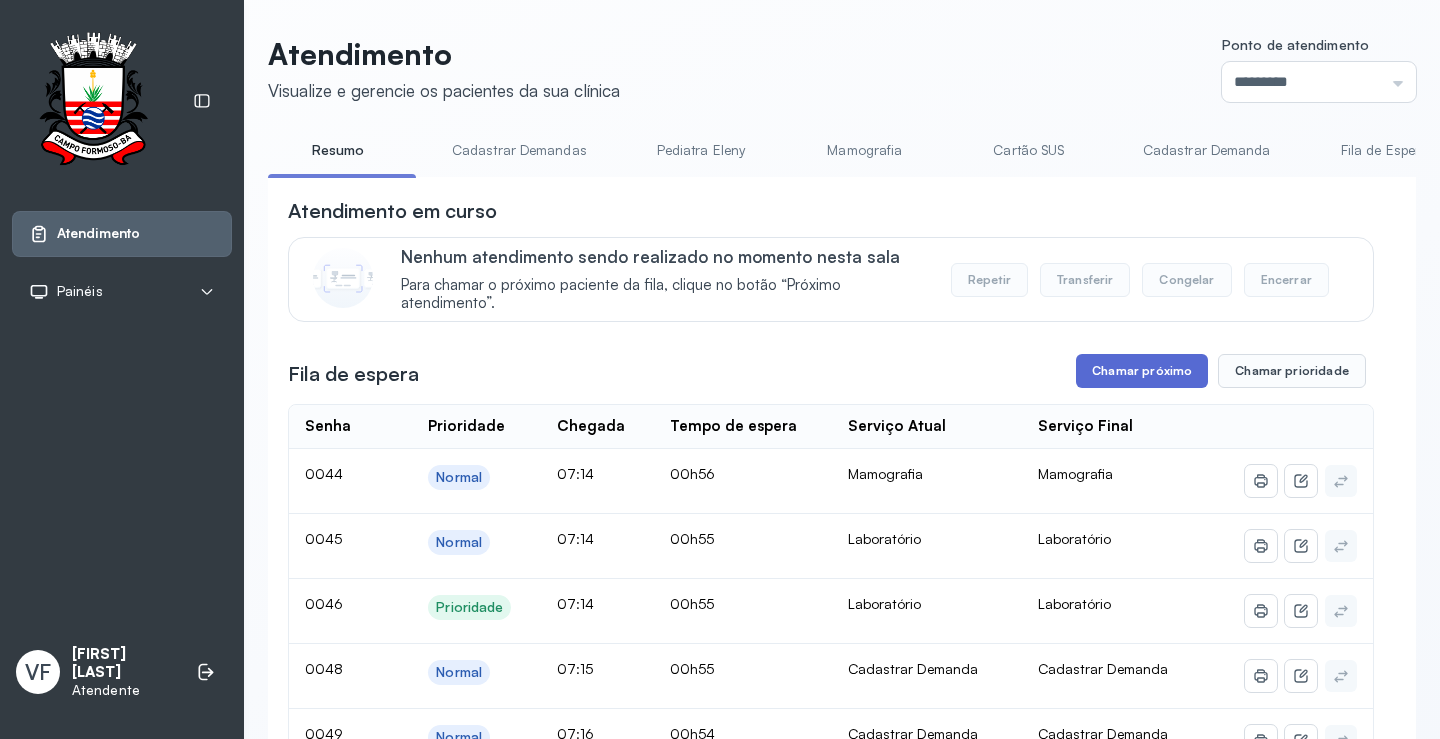 click on "Chamar próximo" at bounding box center [1142, 371] 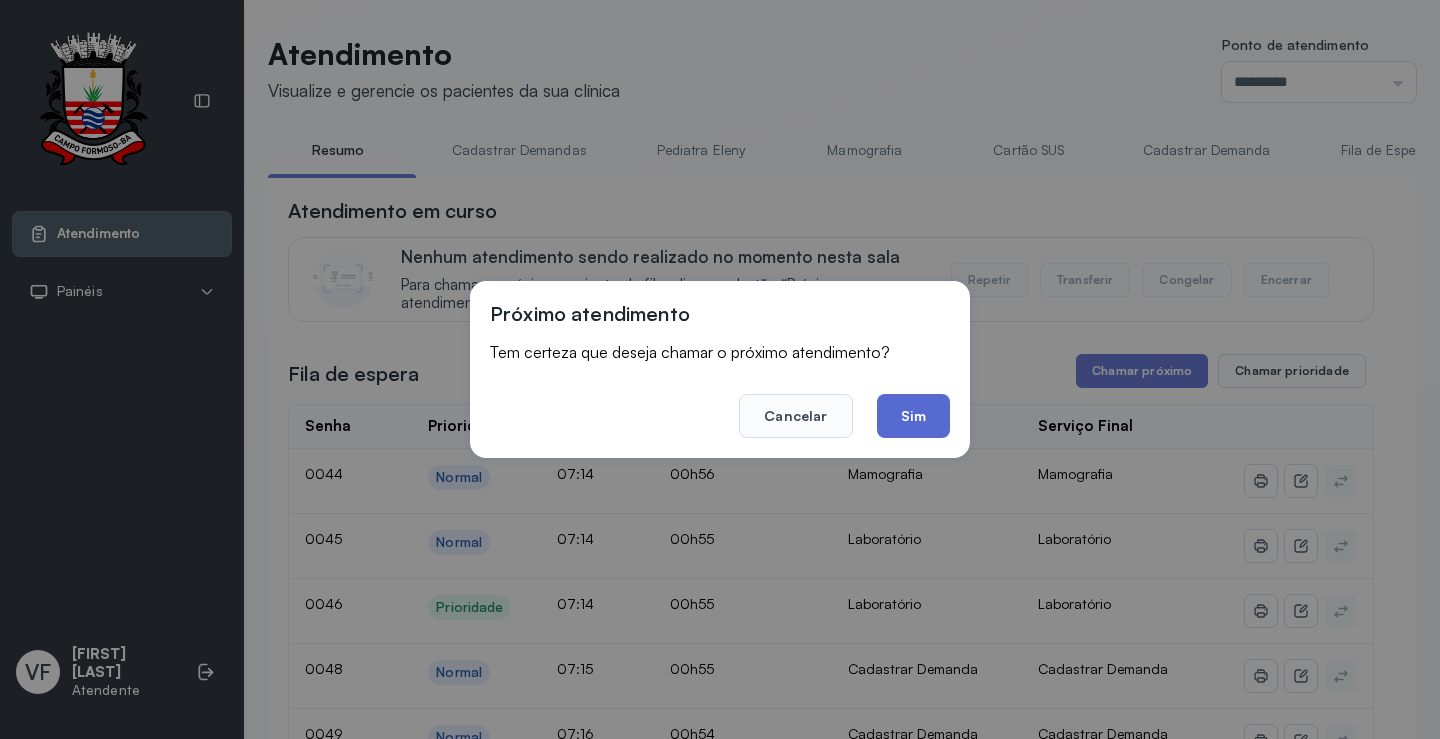 click on "Sim" 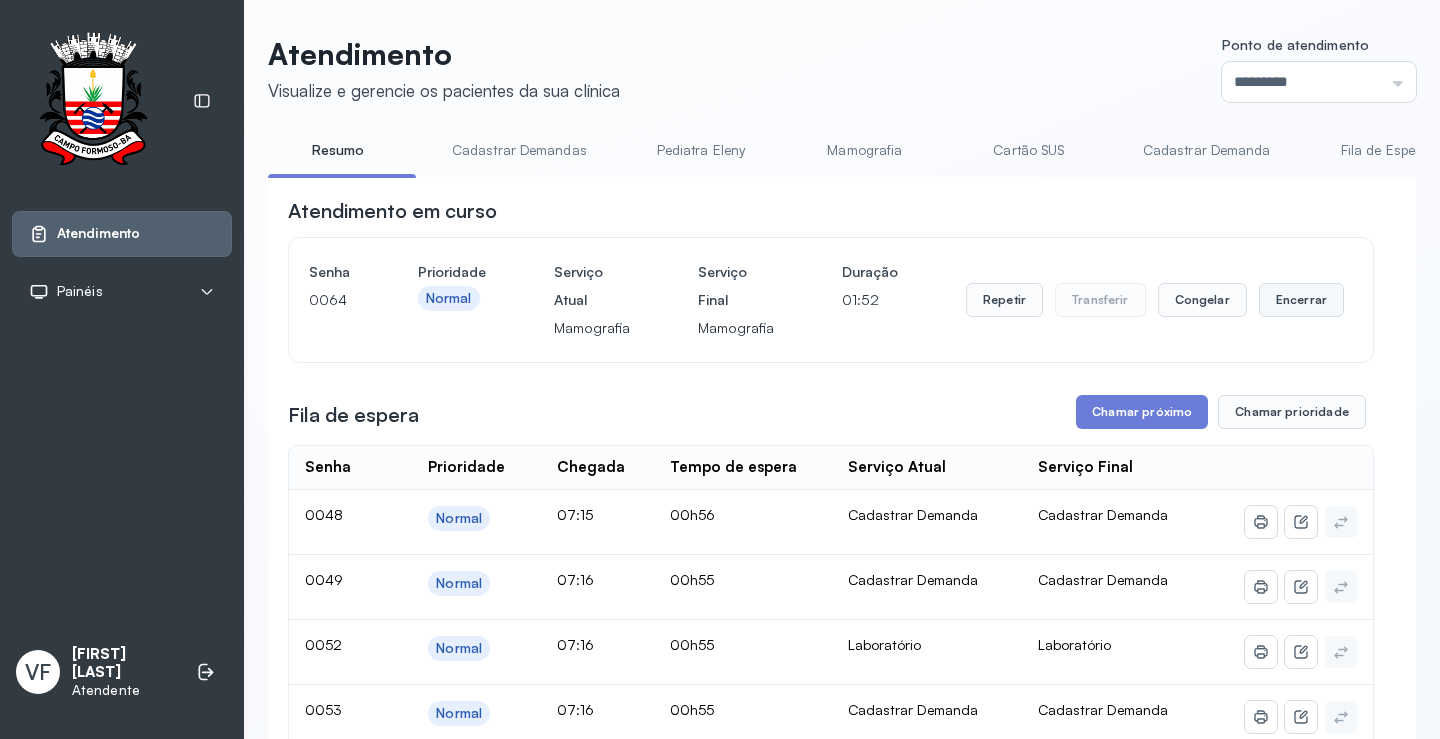 click on "Encerrar" at bounding box center (1301, 300) 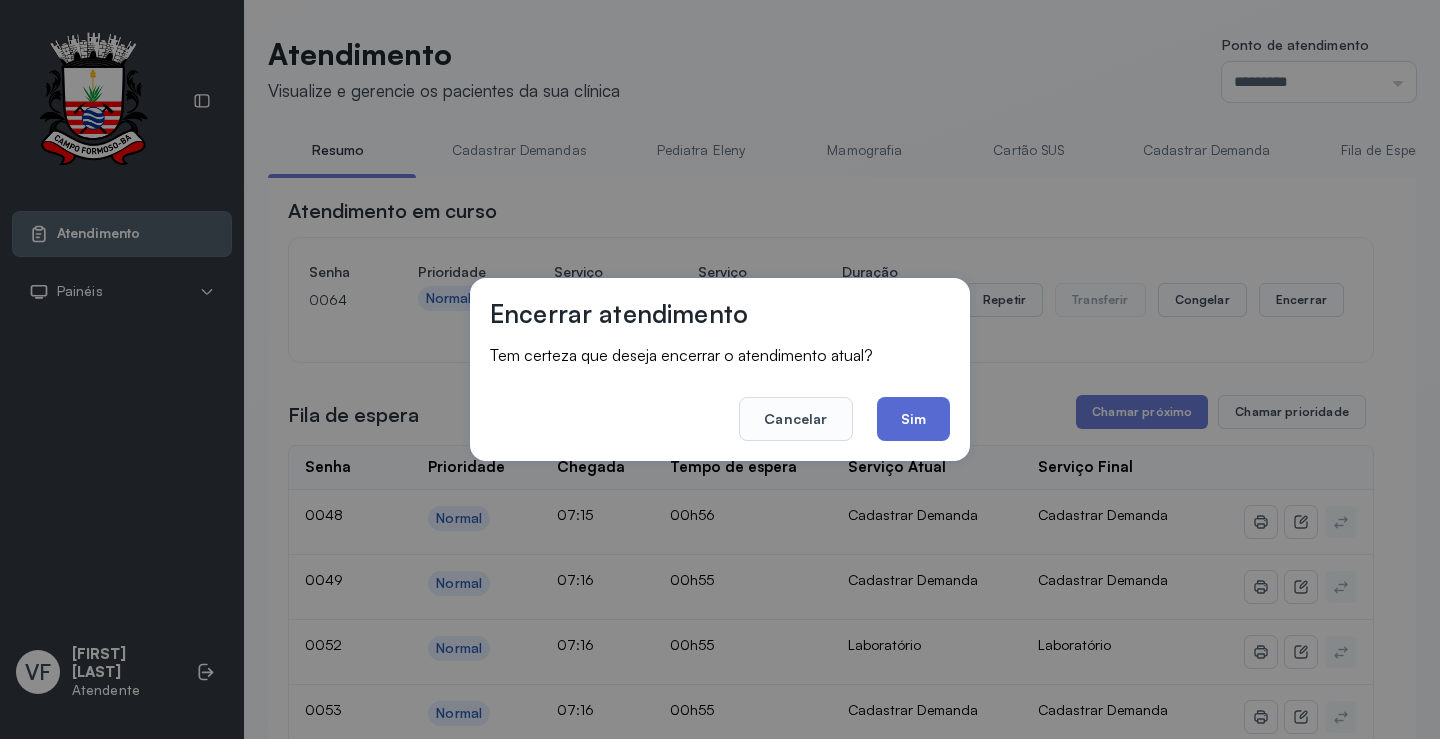 click on "Sim" 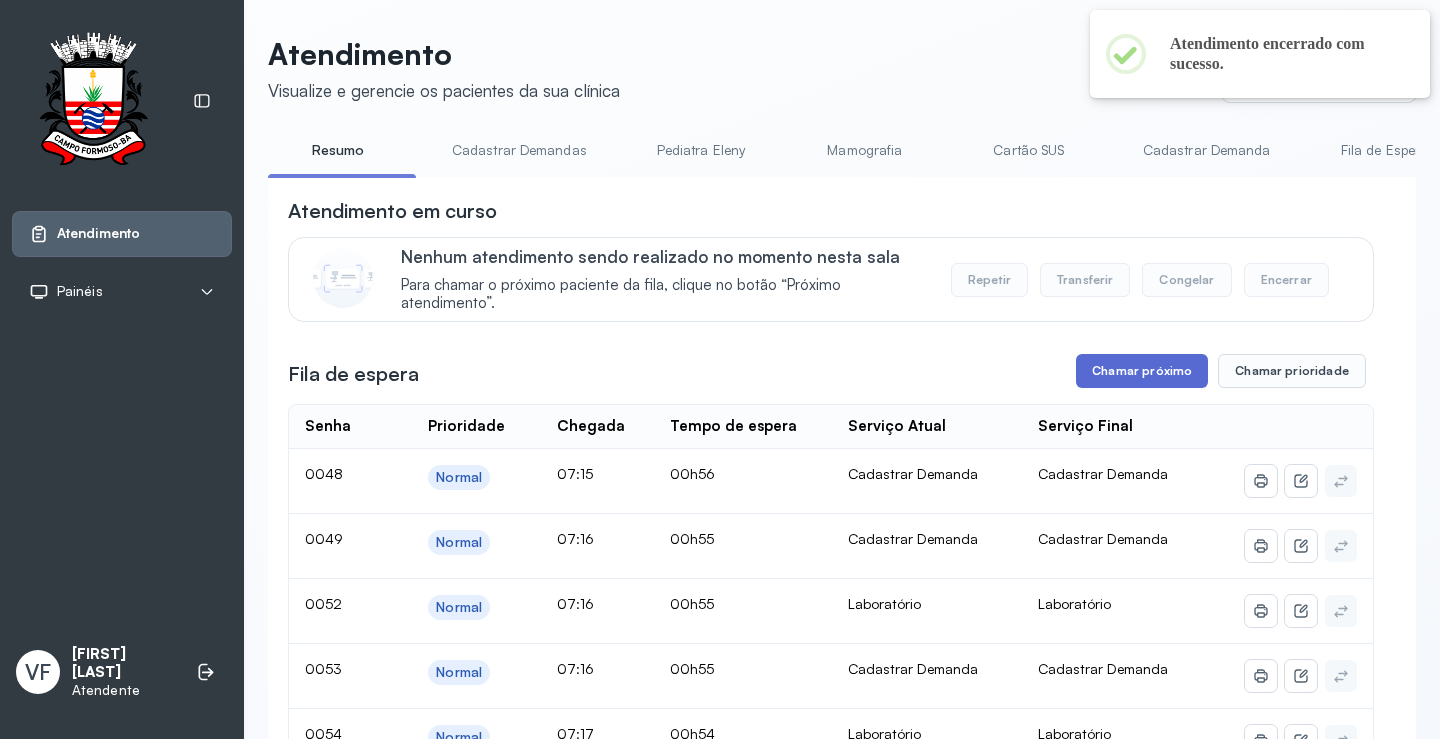 click on "Chamar próximo" at bounding box center [1142, 371] 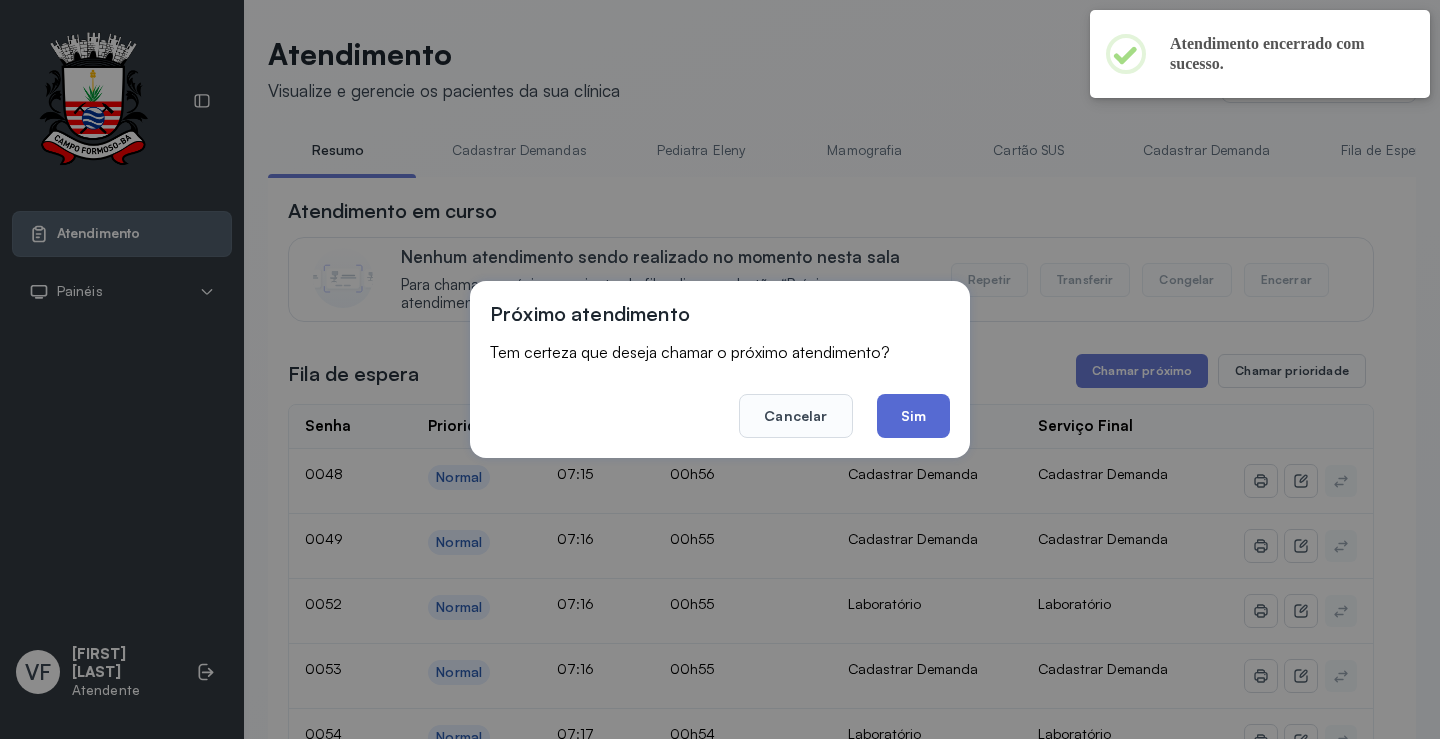 click on "Sim" 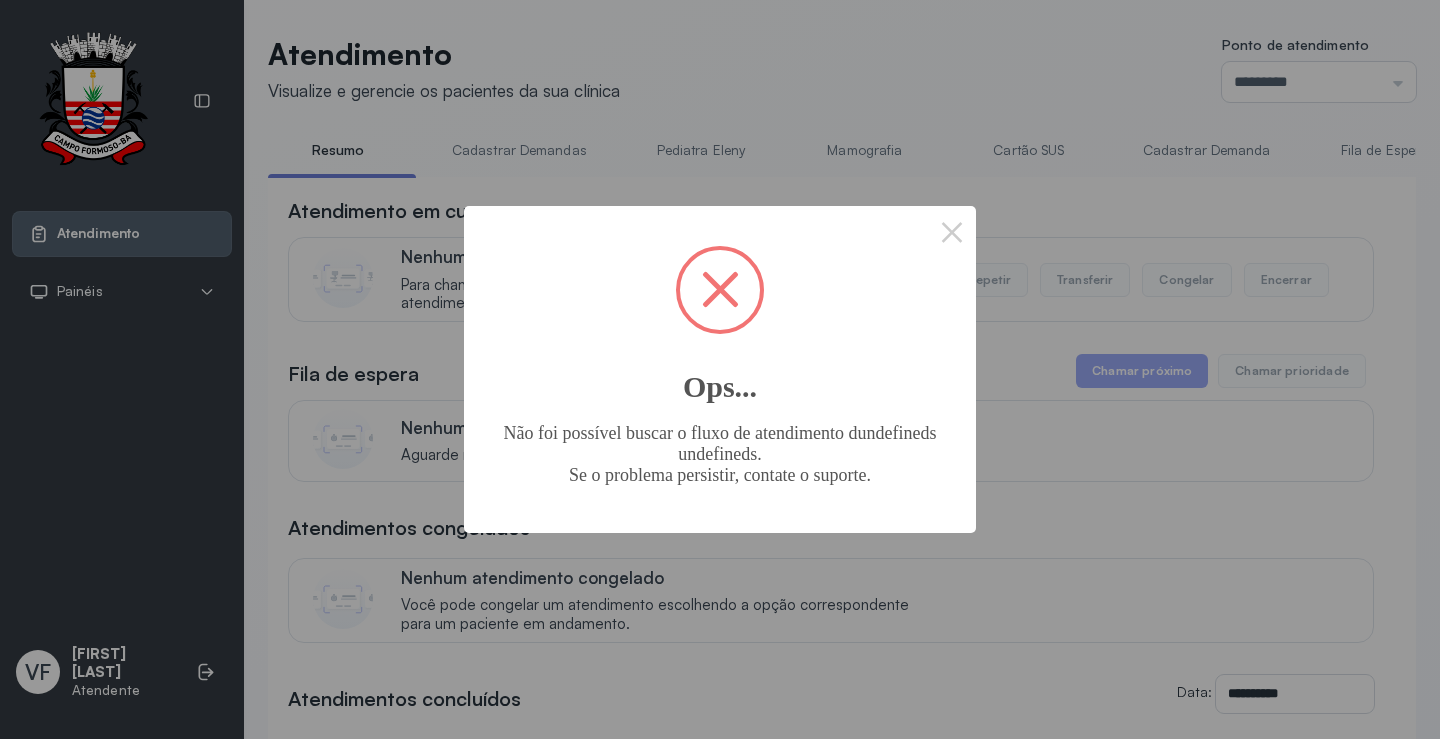 click on "×
Ops... Não foi possível buscar o fluxo de atendimento d[UNKNOWN]s [UNKNOWN]s.
Se o problema persistir, contate o suporte.
OK No Cancel" at bounding box center (720, 369) 